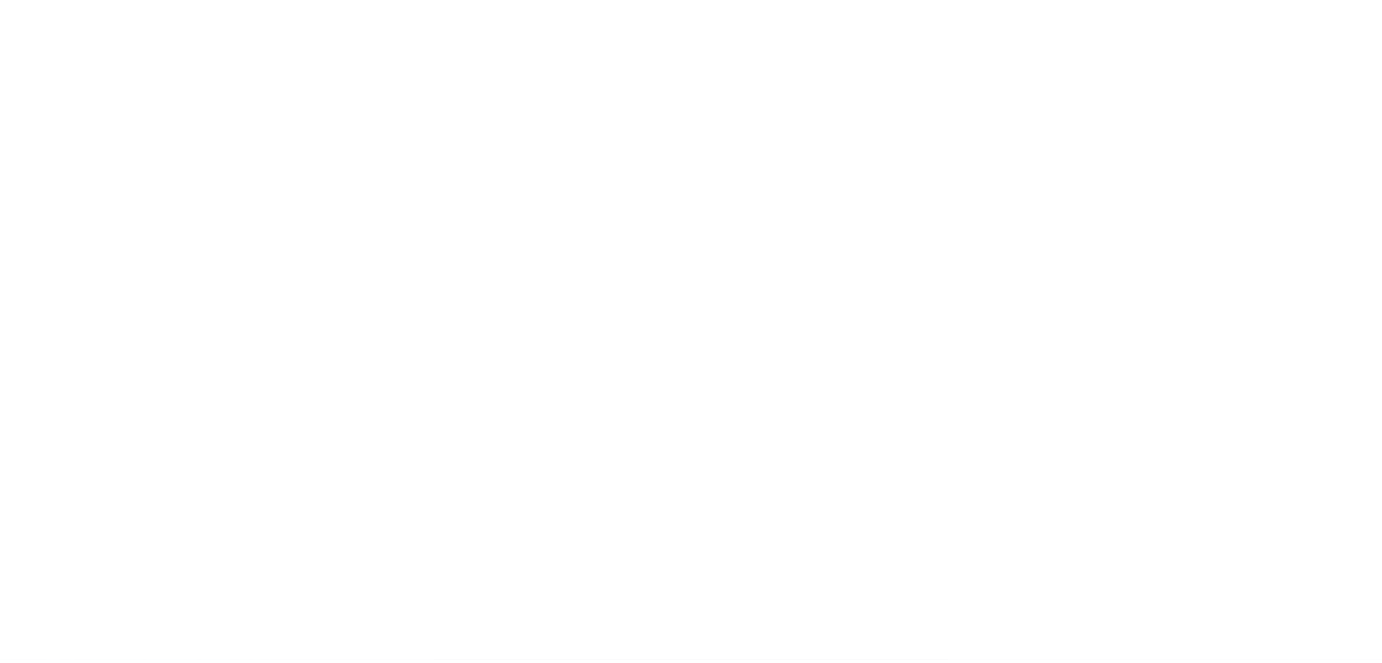 scroll, scrollTop: 0, scrollLeft: 0, axis: both 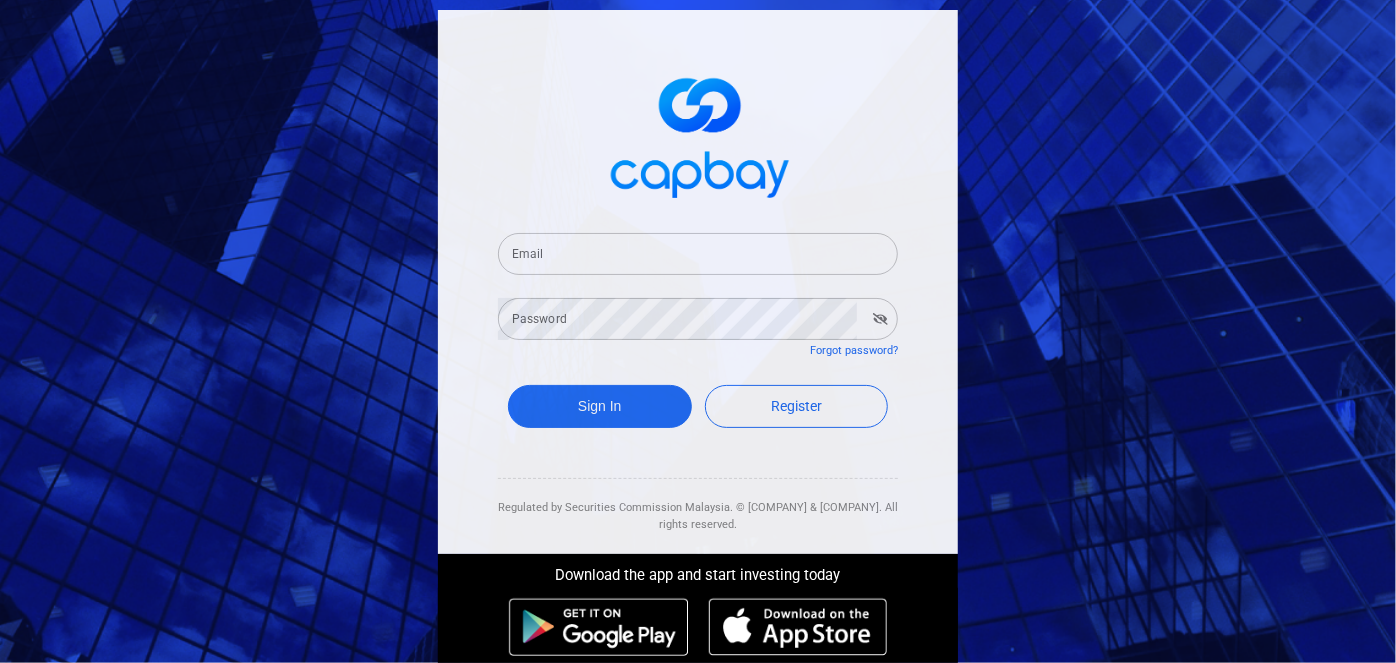 click on "Email" at bounding box center [698, 254] 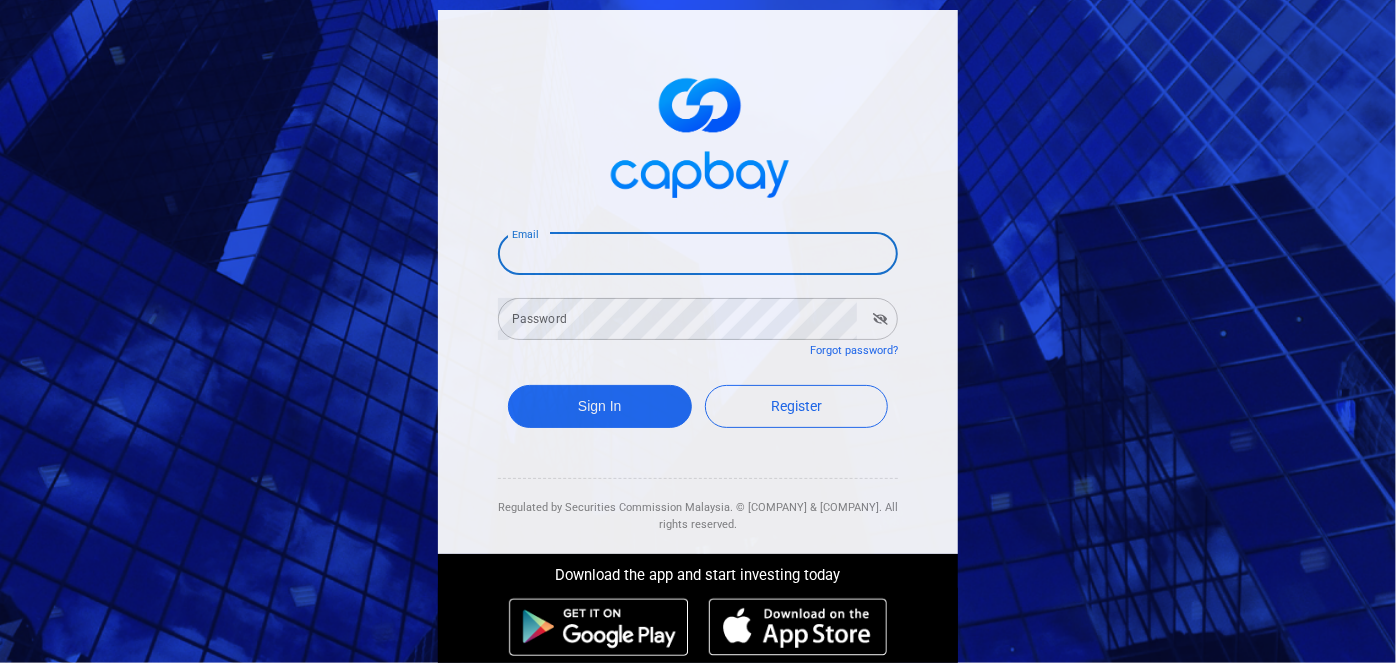 type on "[EMAIL]" 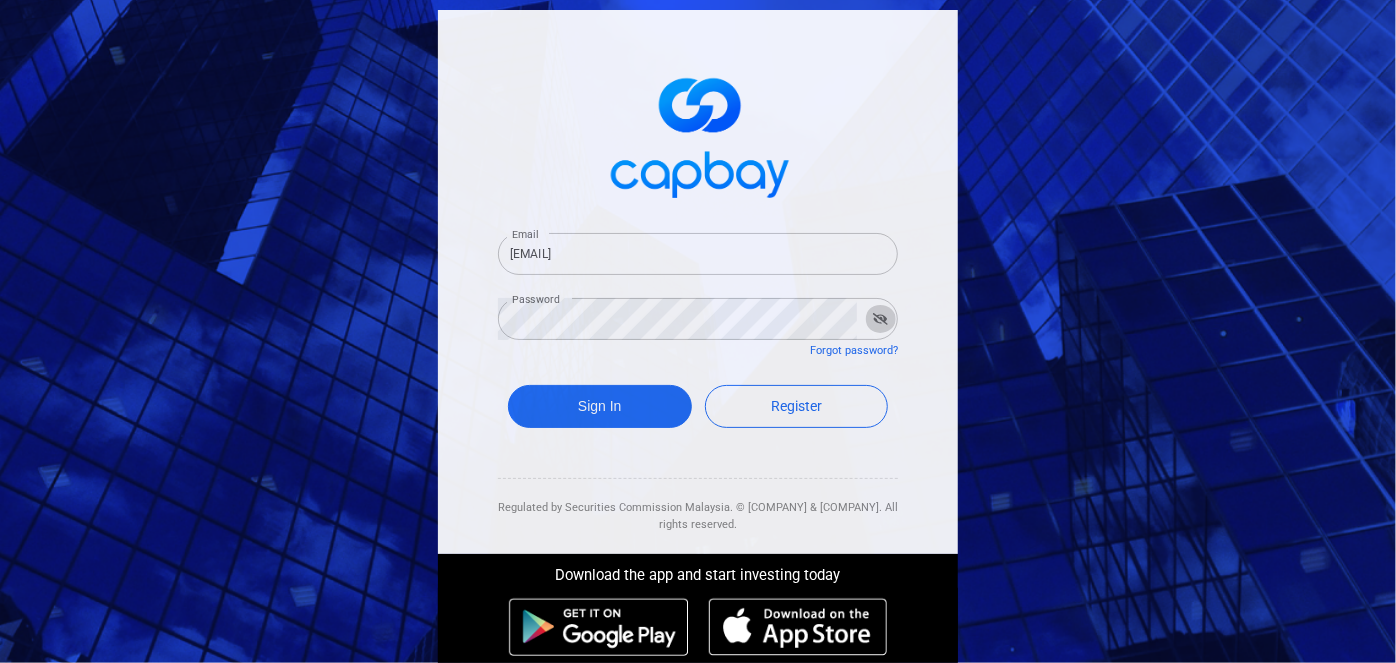 click 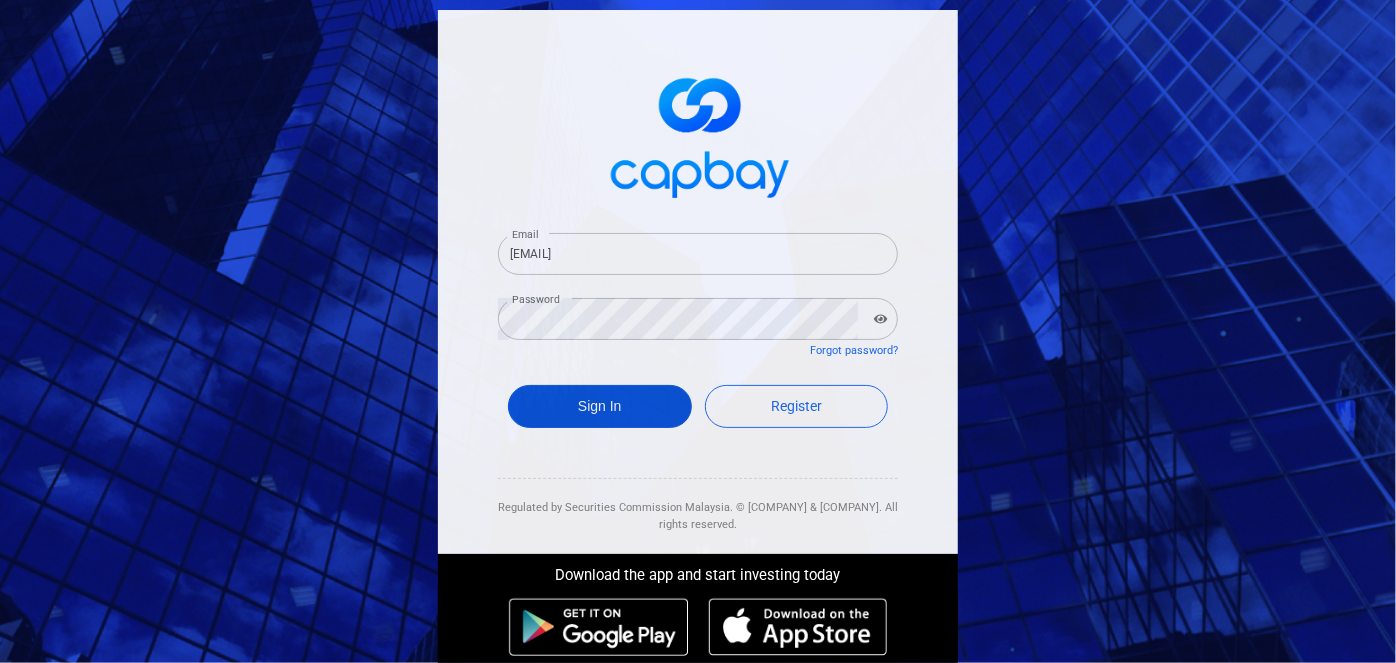 click on "Sign In" at bounding box center (600, 406) 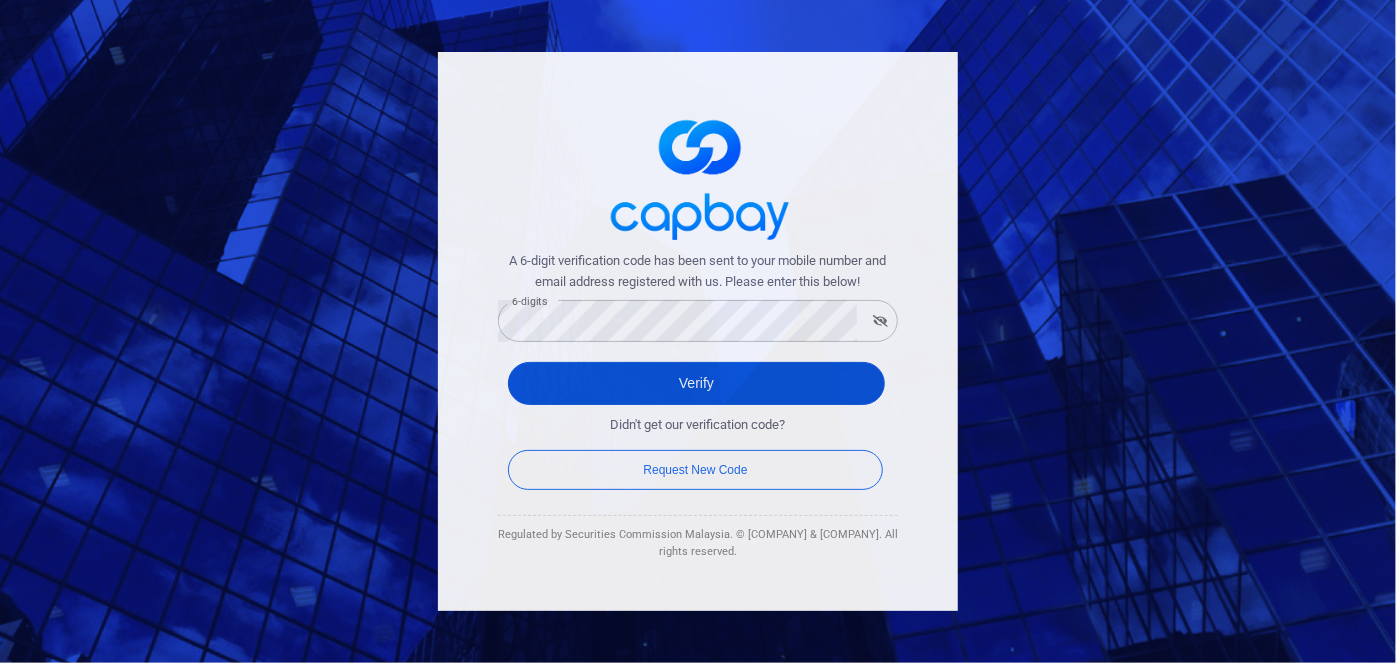 click on "Verify" at bounding box center [696, 383] 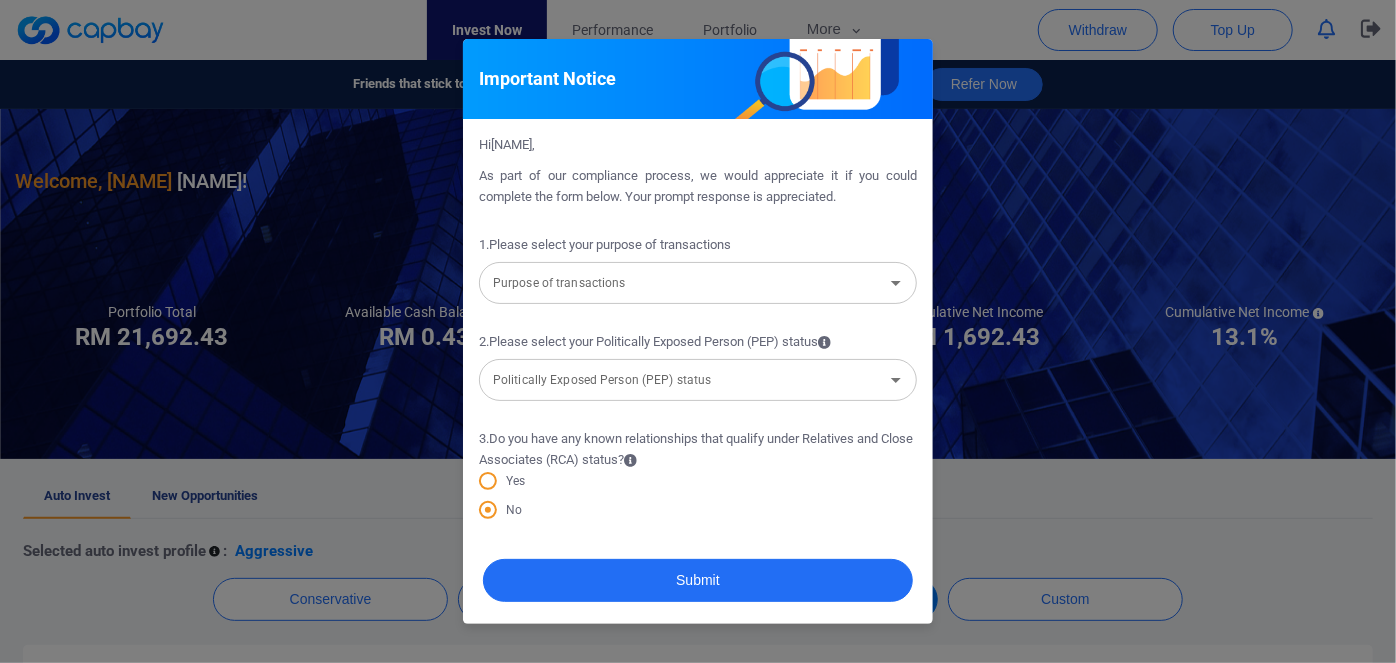 click on "Purpose of transactions" at bounding box center [681, 283] 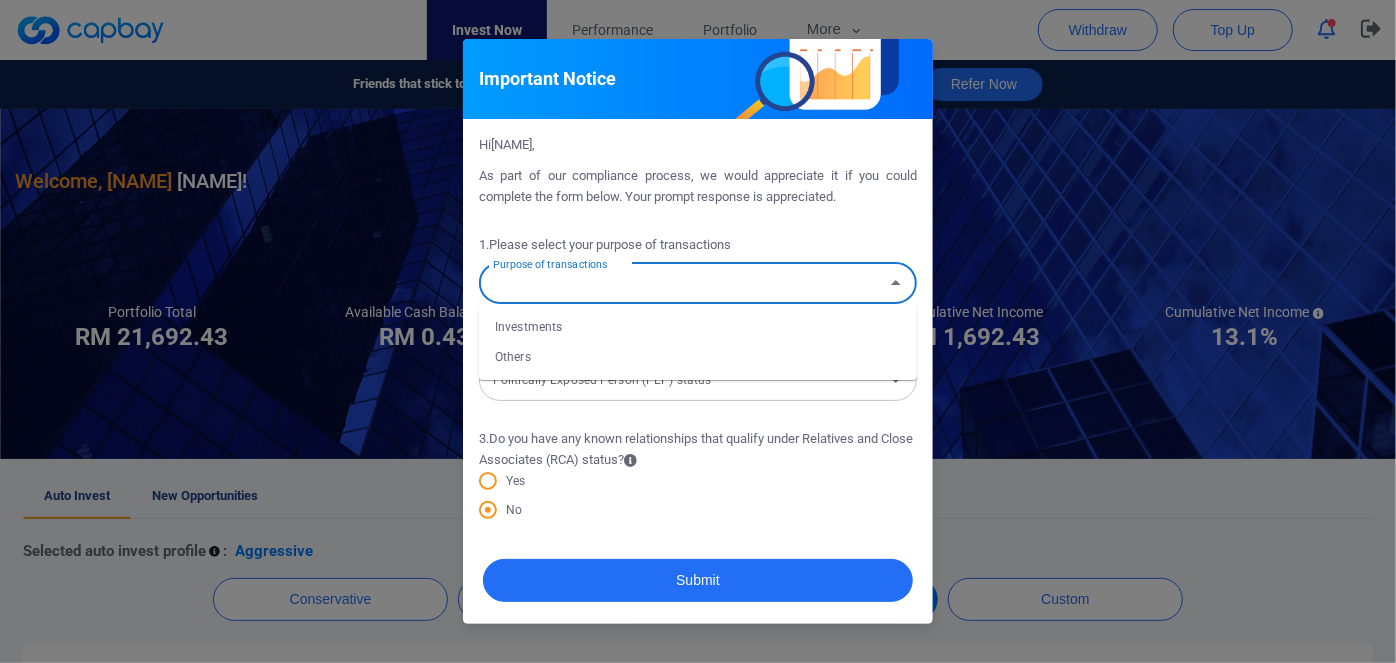 click on "Investments" at bounding box center [698, 327] 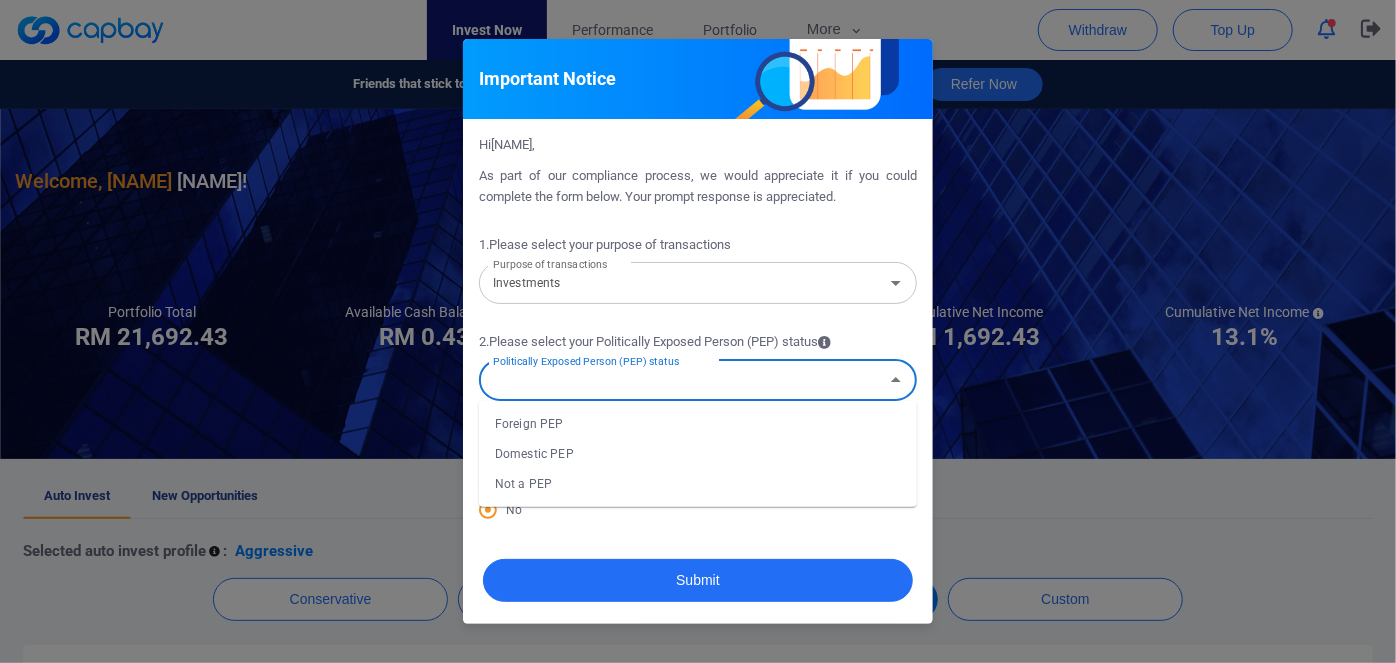 click on "Politically Exposed Person (PEP) status" at bounding box center (681, 380) 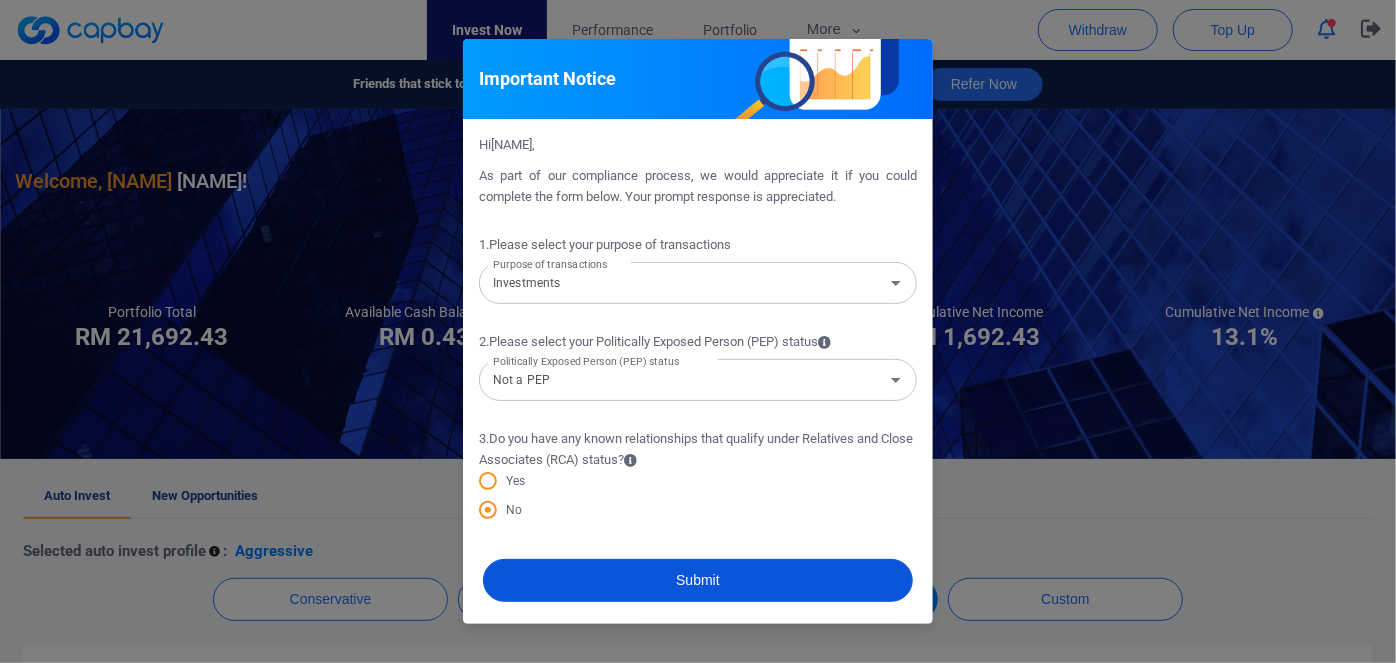 click on "Submit" at bounding box center (698, 580) 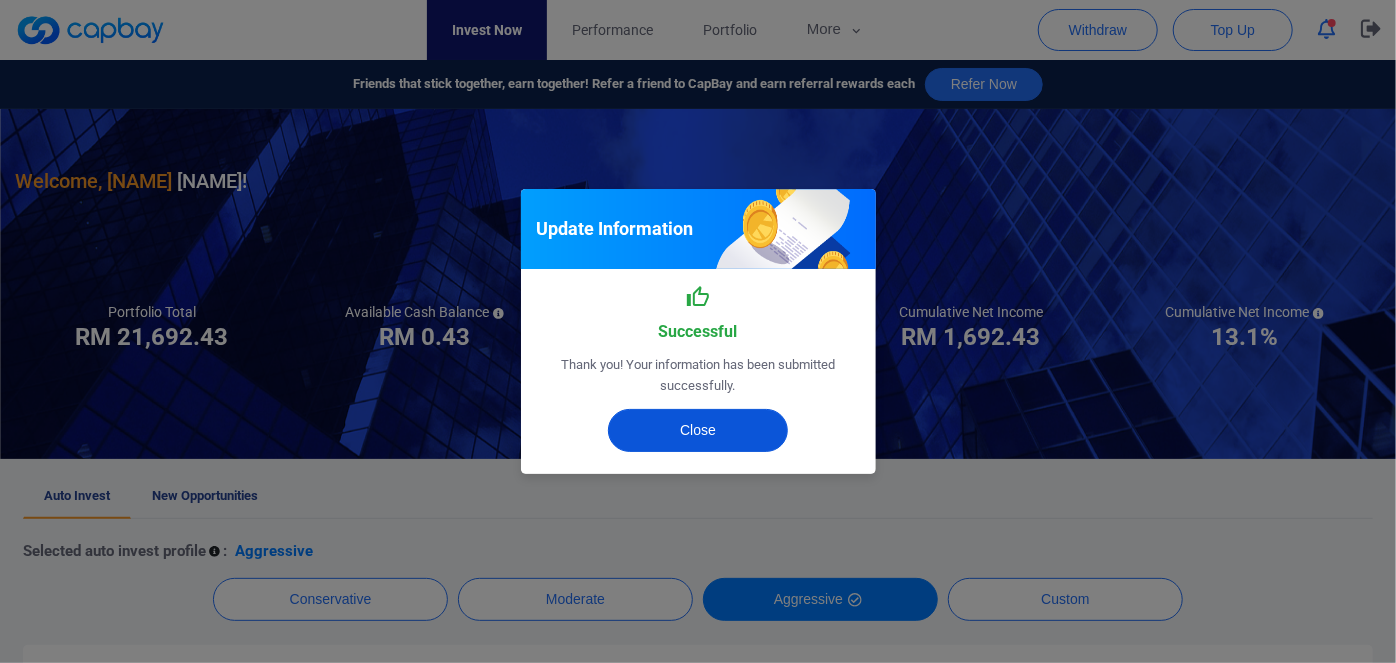 click on "Close" at bounding box center [698, 430] 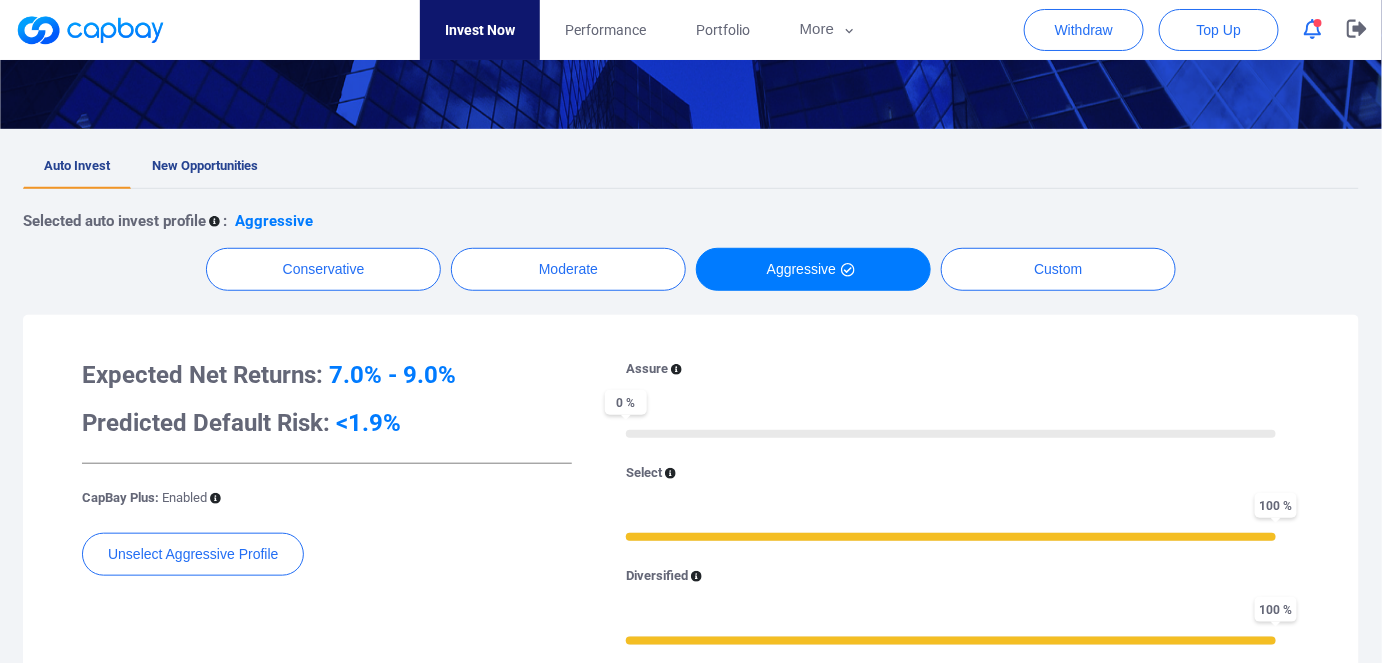 scroll, scrollTop: 363, scrollLeft: 0, axis: vertical 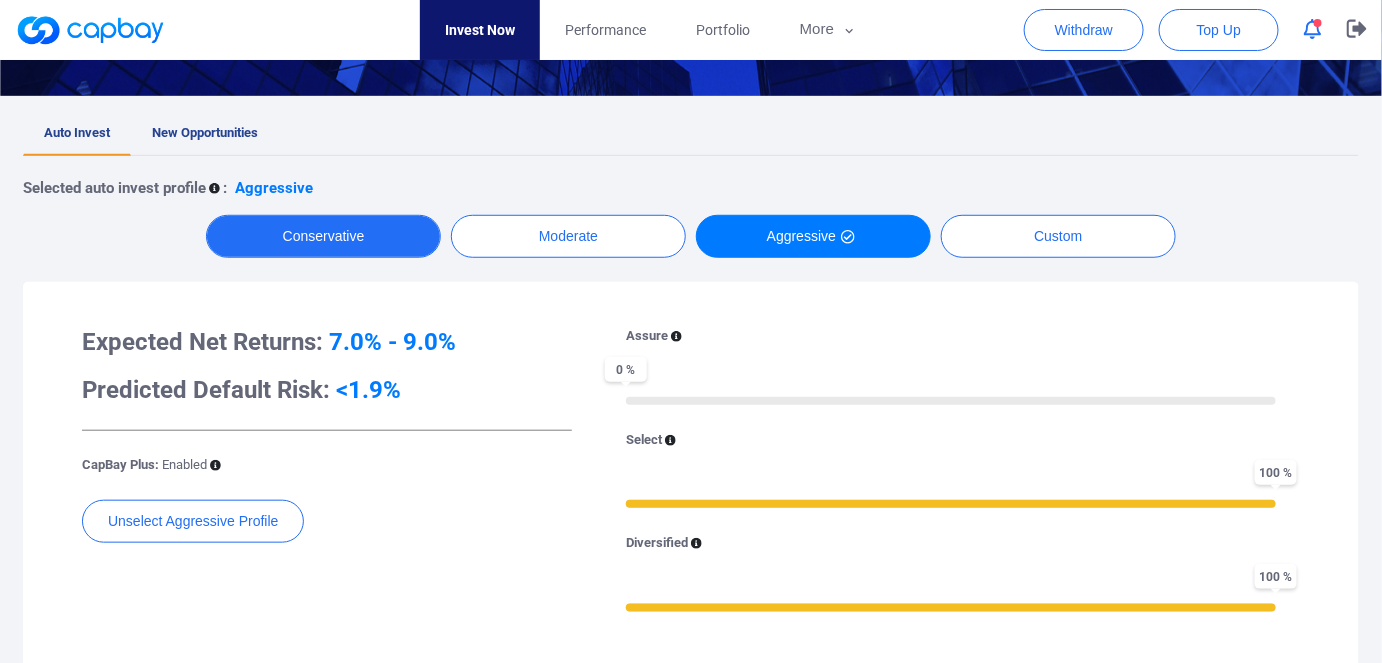 click on "Conservative" at bounding box center [323, 236] 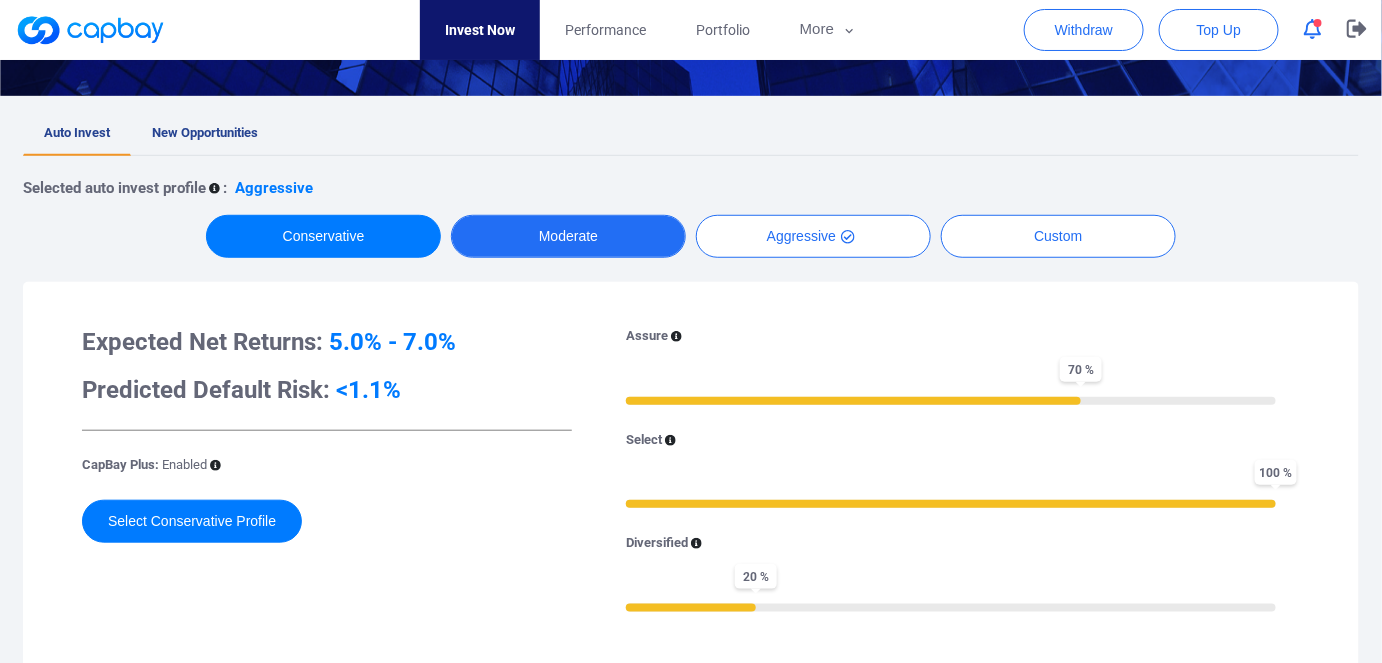 click on "Moderate" at bounding box center [568, 236] 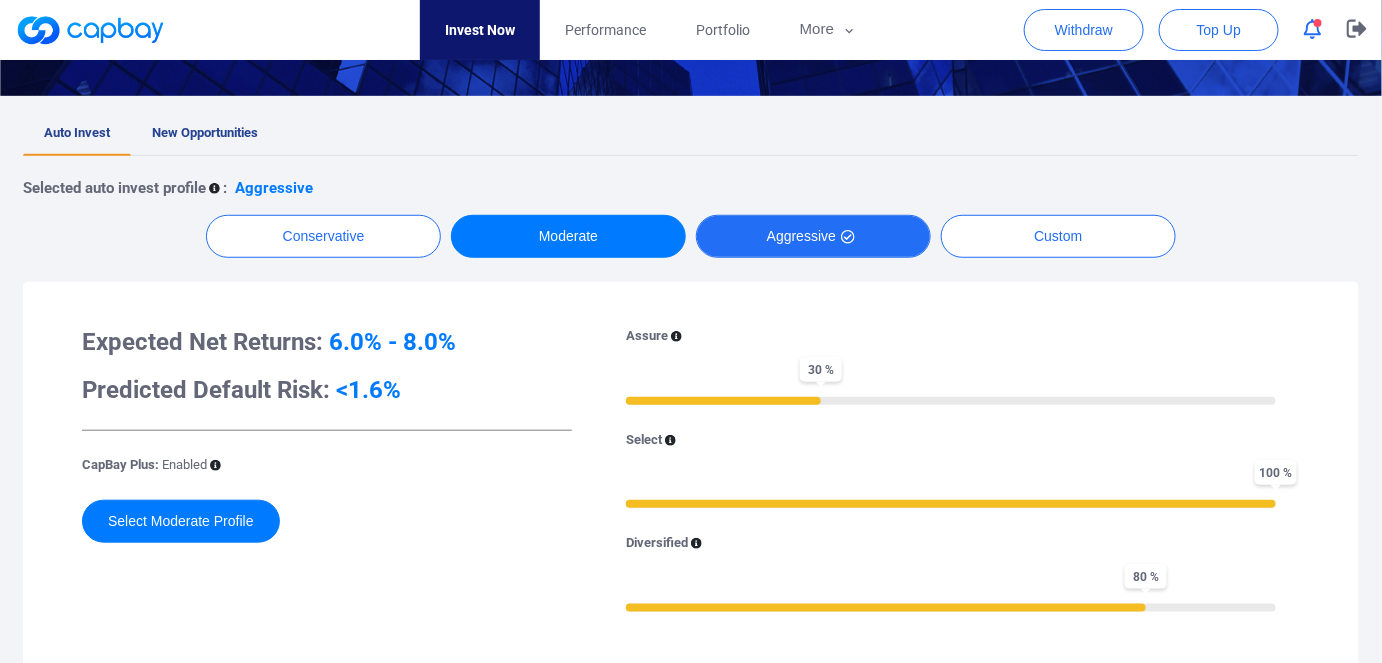 click on "Aggressive" at bounding box center [813, 236] 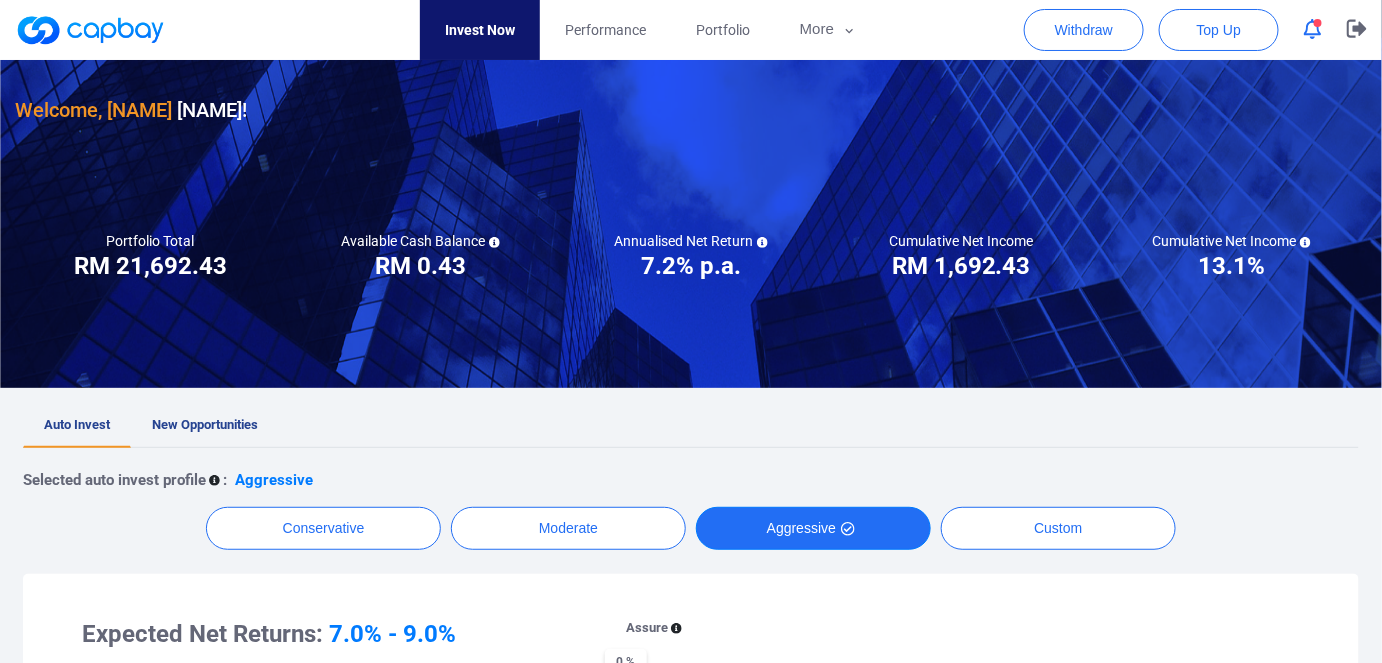 scroll, scrollTop: 0, scrollLeft: 0, axis: both 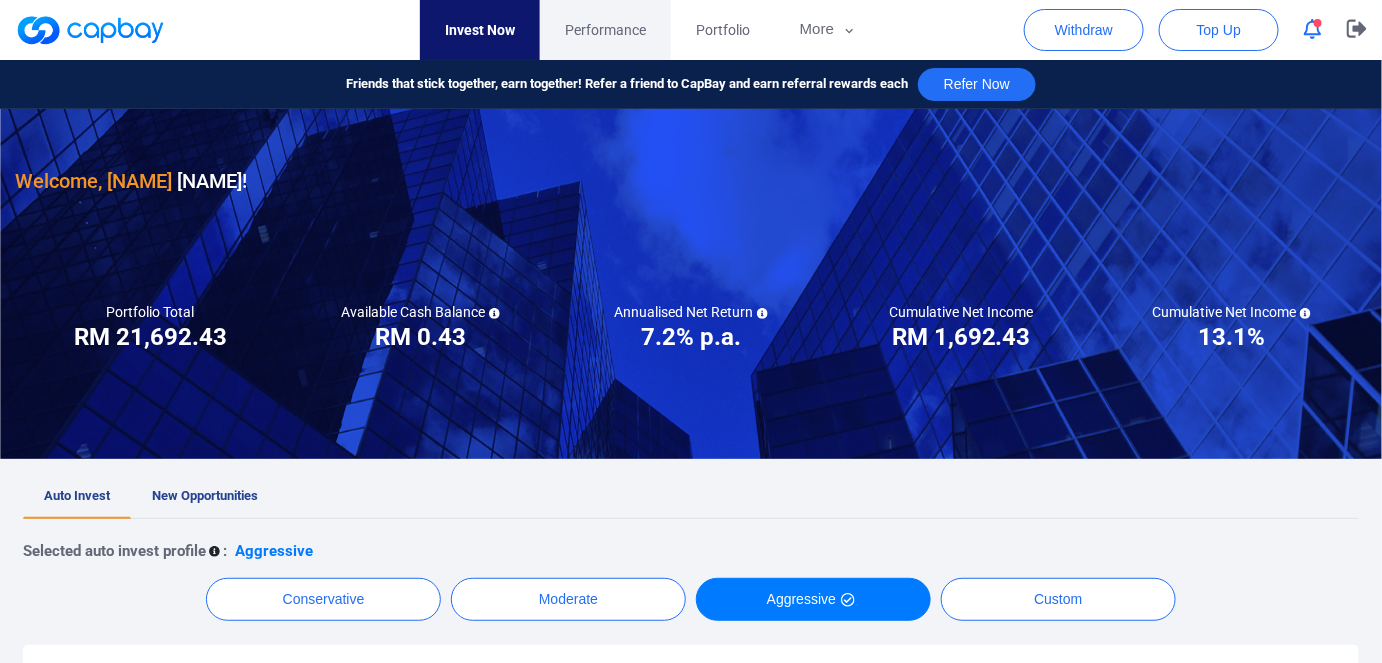 click on "Performance" at bounding box center [605, 30] 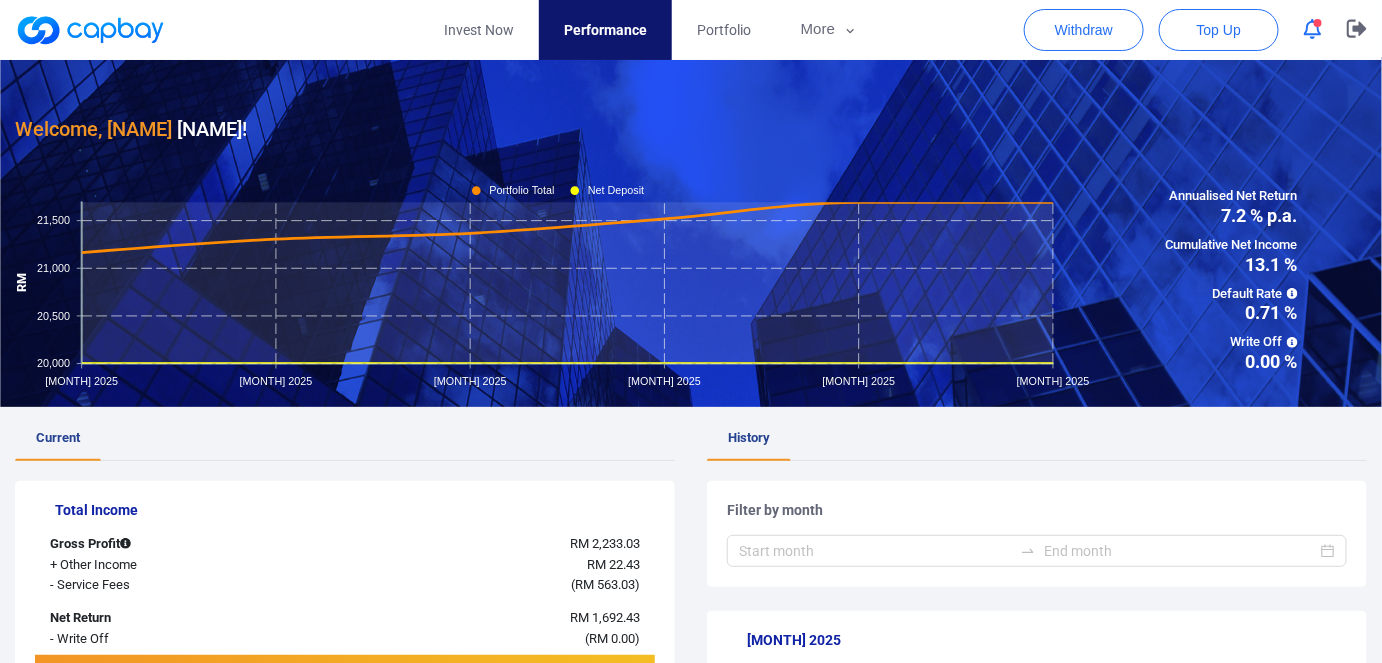 scroll, scrollTop: 0, scrollLeft: 0, axis: both 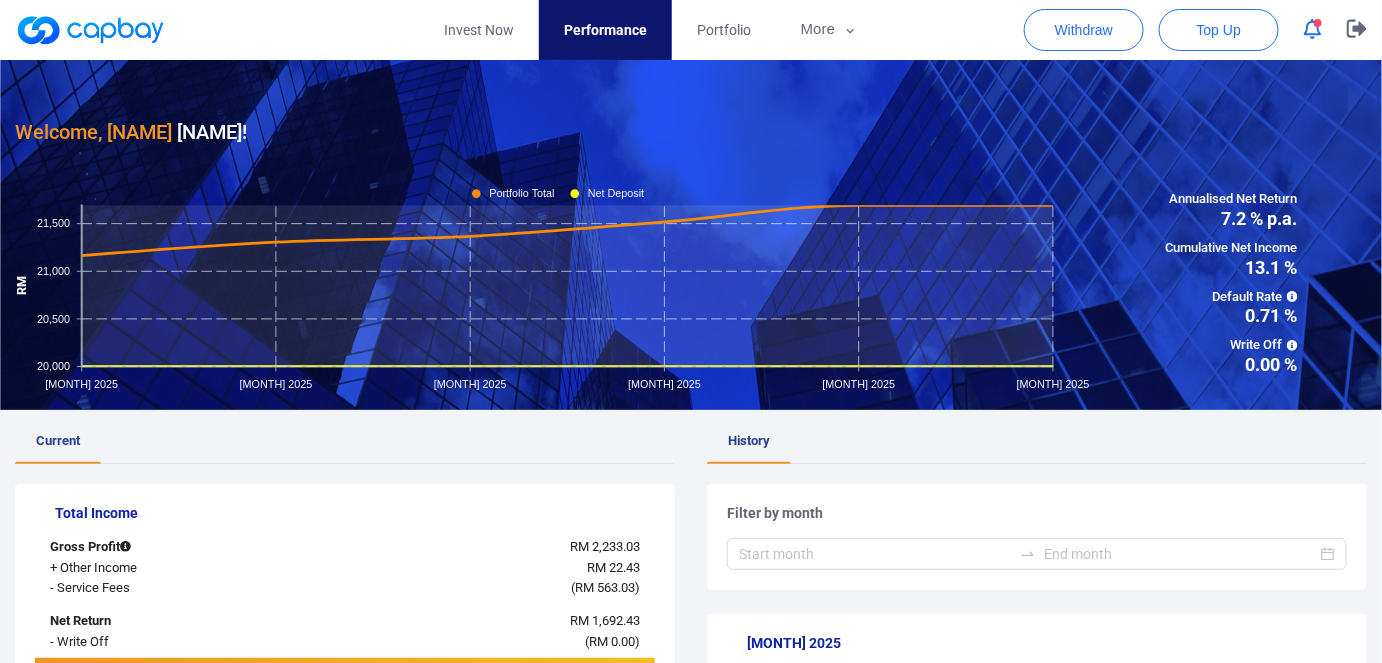 click on "Performance" at bounding box center (605, 30) 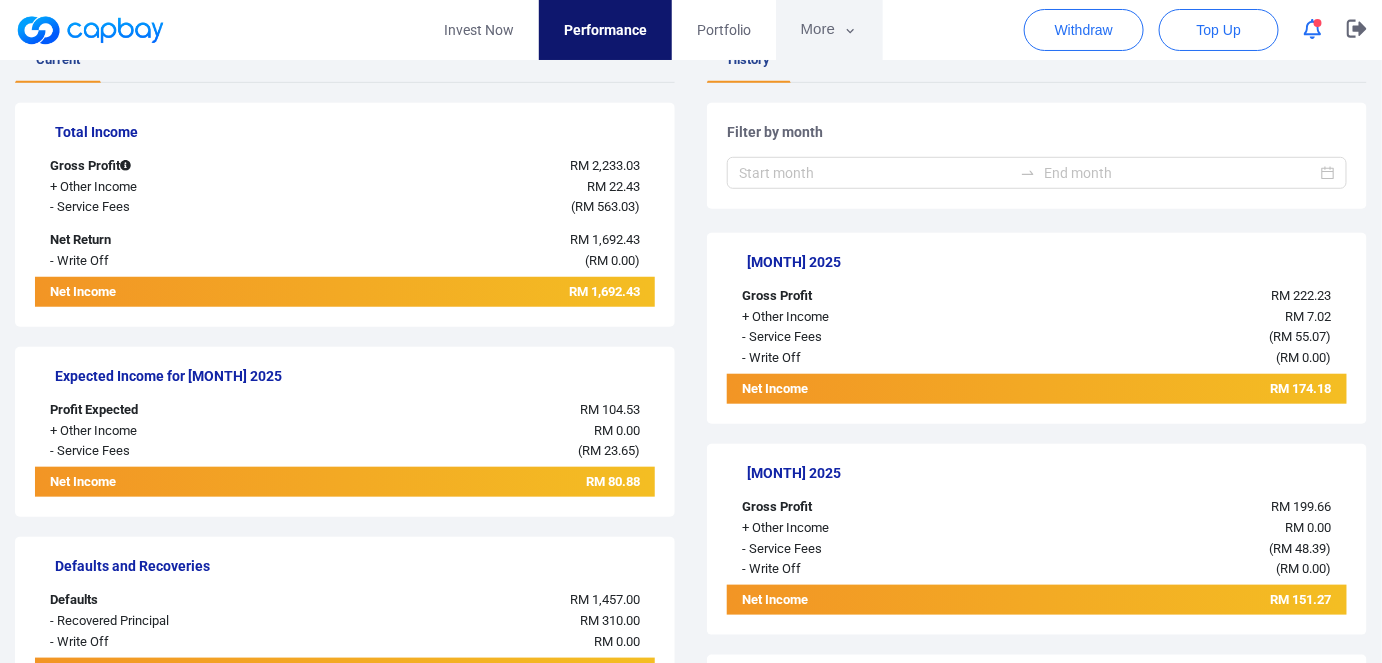 scroll, scrollTop: 454, scrollLeft: 0, axis: vertical 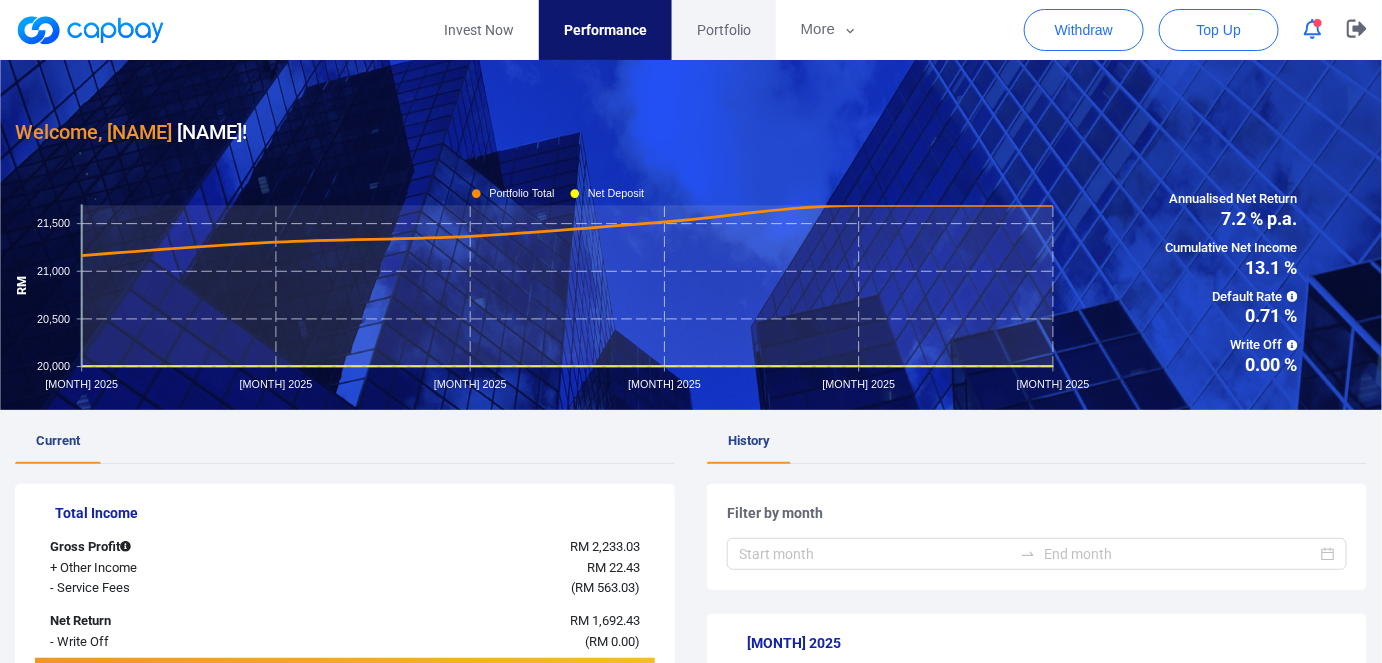 click on "Portfolio" at bounding box center (724, 30) 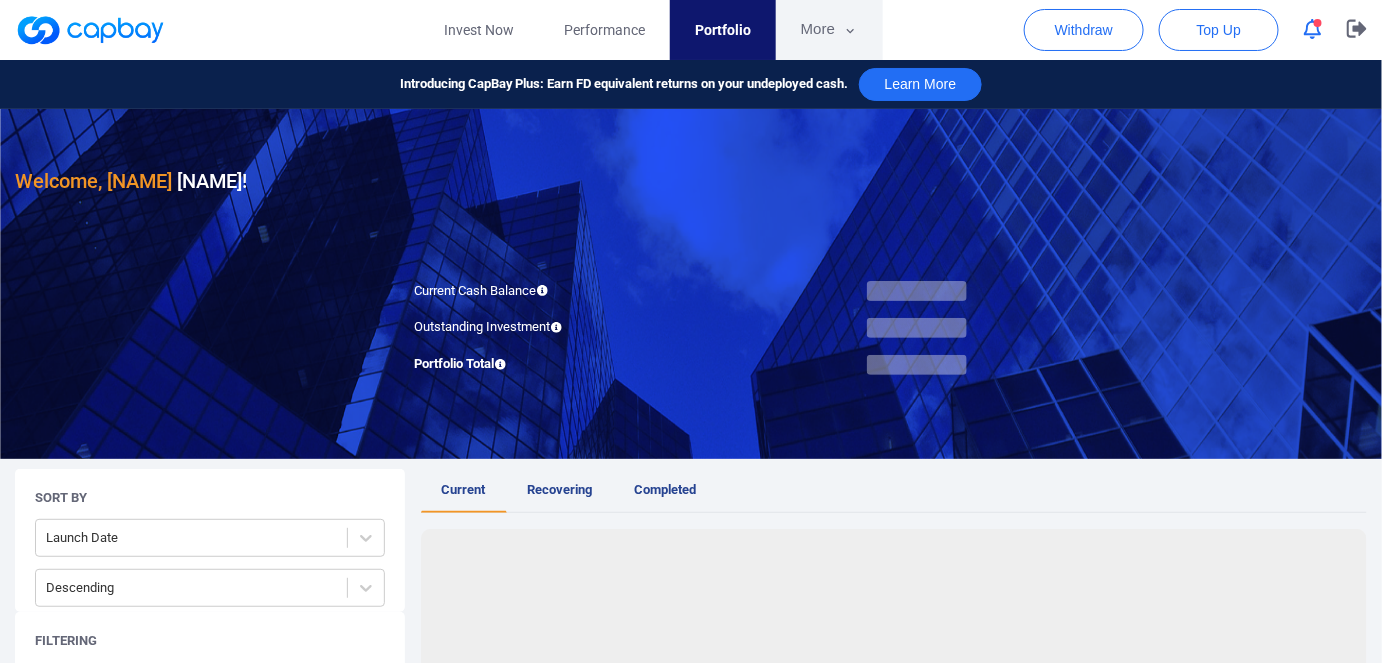 click on "More" at bounding box center (829, 30) 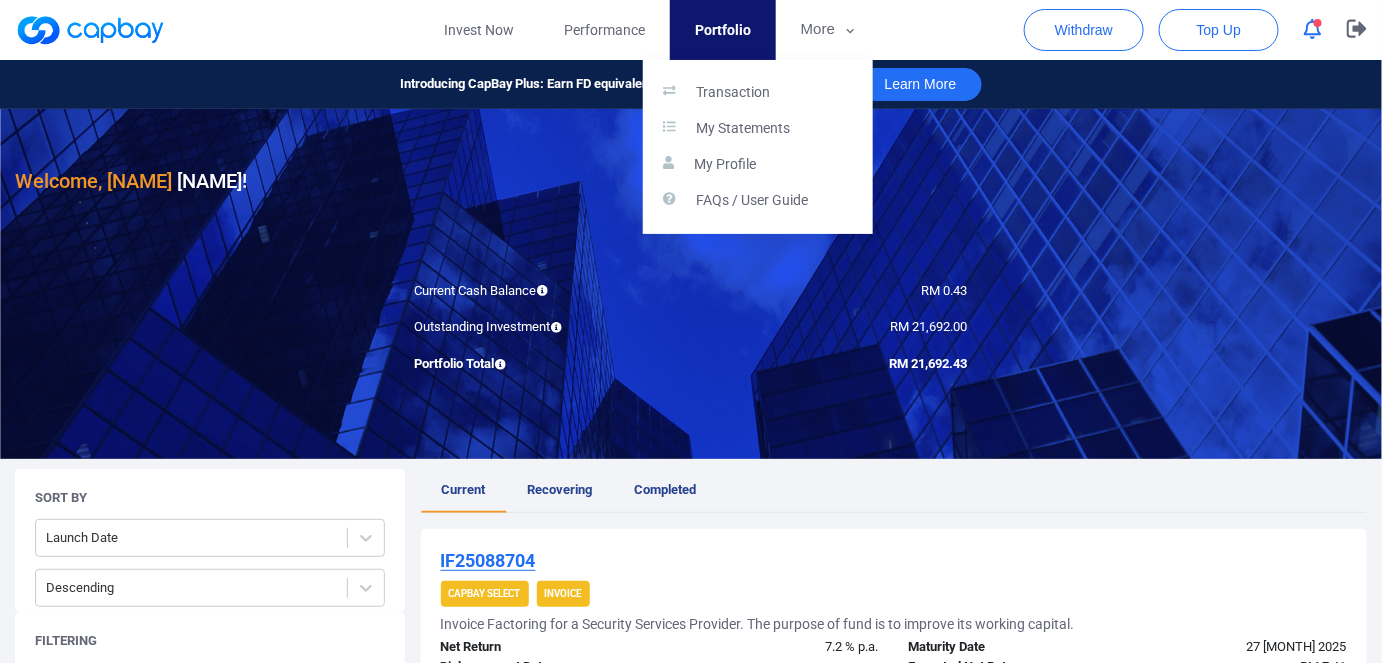 click at bounding box center [691, 331] 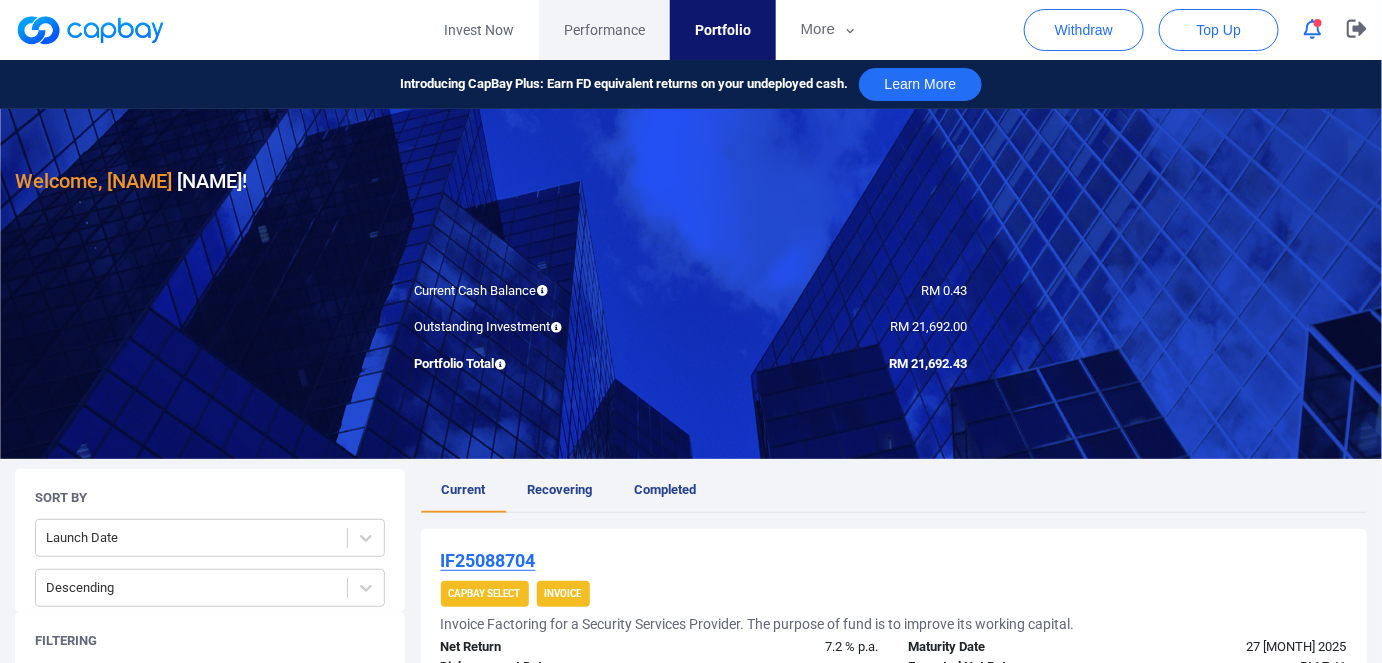 click on "Performance" at bounding box center [604, 30] 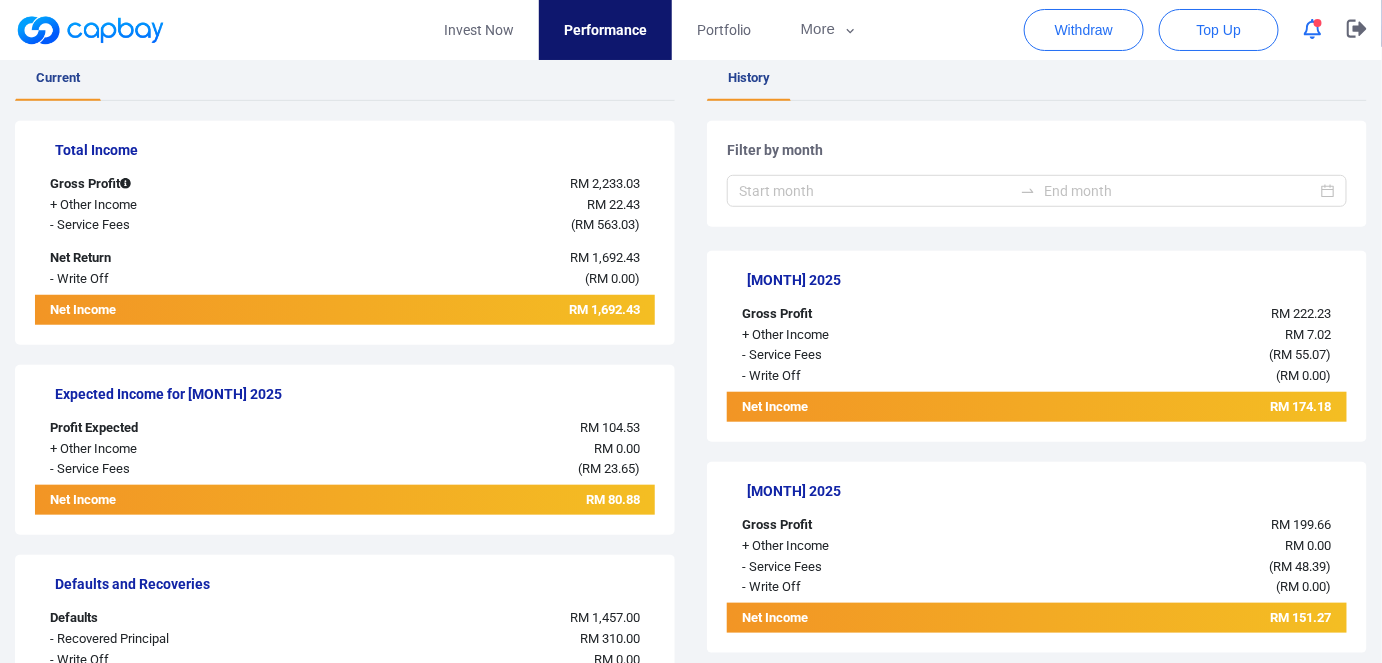 scroll, scrollTop: 545, scrollLeft: 0, axis: vertical 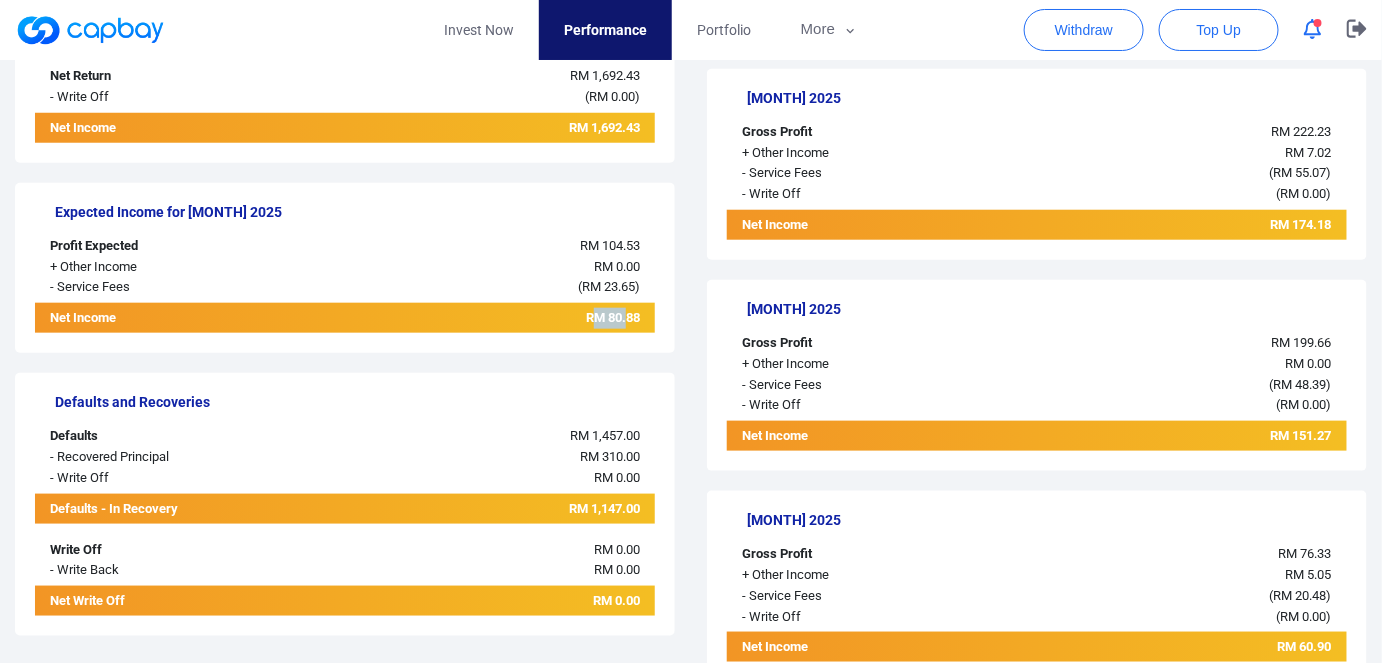 drag, startPoint x: 589, startPoint y: 323, endPoint x: 624, endPoint y: 323, distance: 35 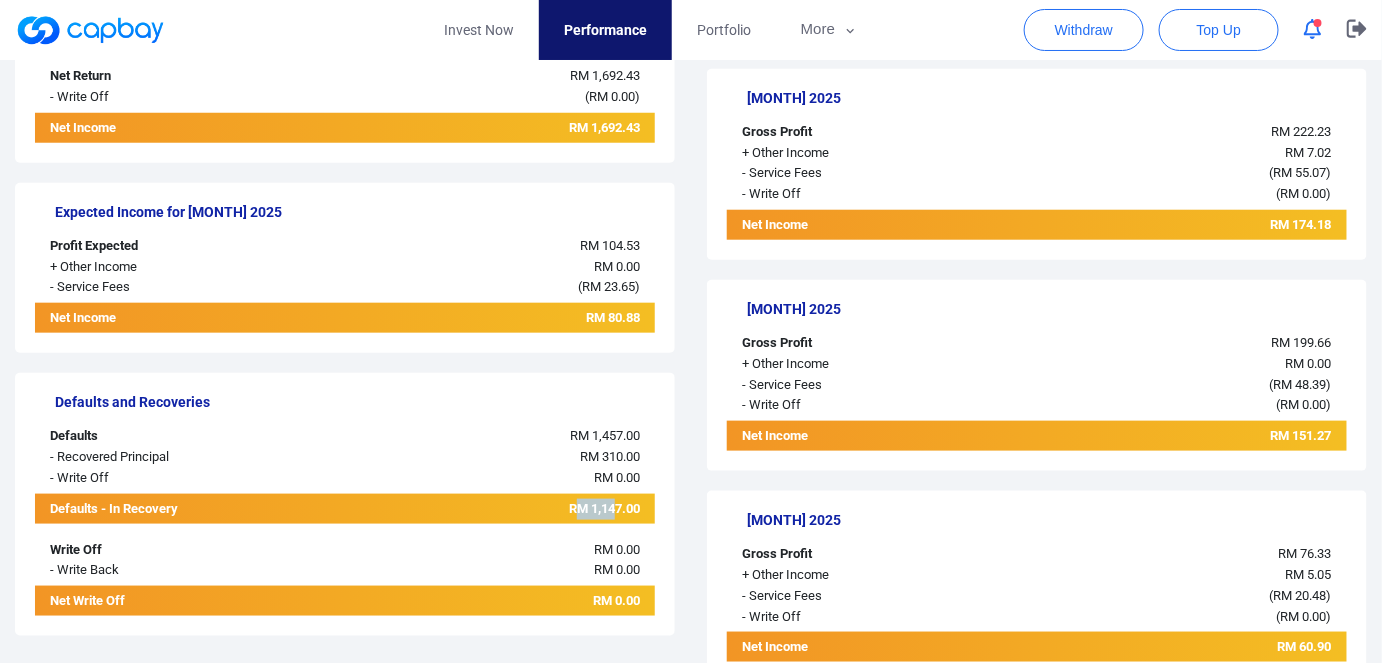 drag, startPoint x: 577, startPoint y: 511, endPoint x: 615, endPoint y: 503, distance: 38.832977 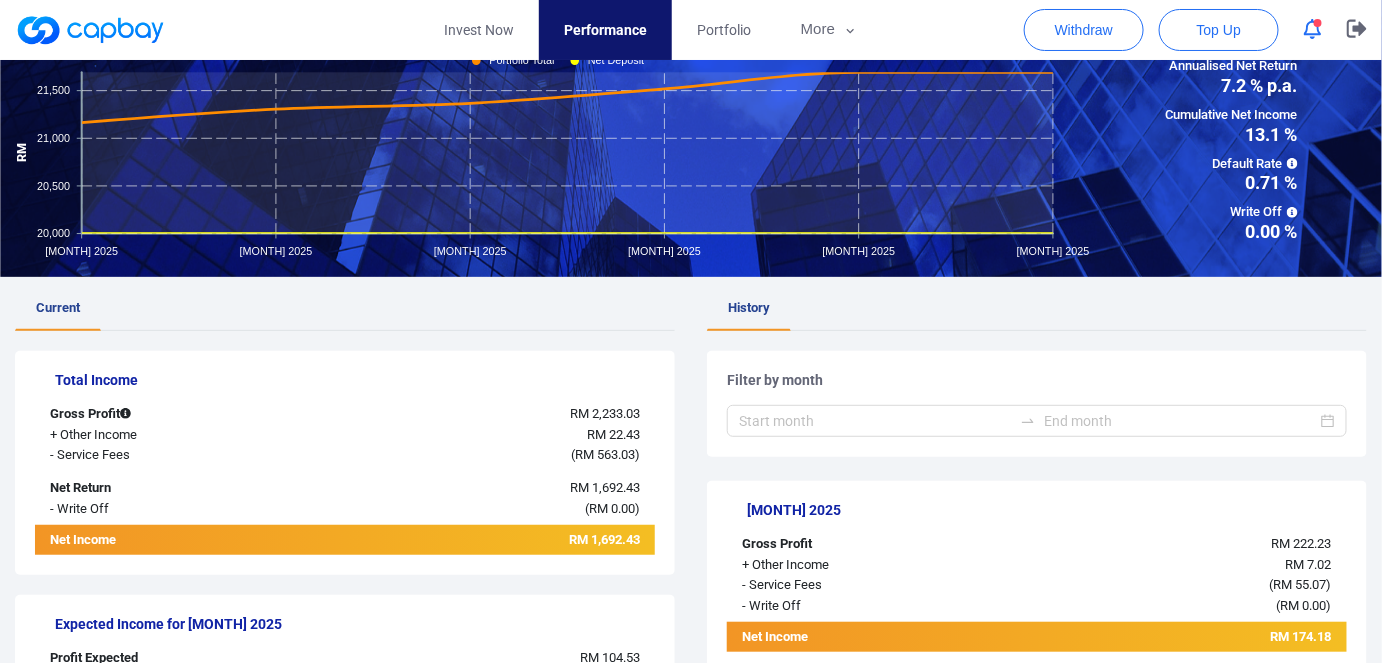 scroll, scrollTop: 0, scrollLeft: 0, axis: both 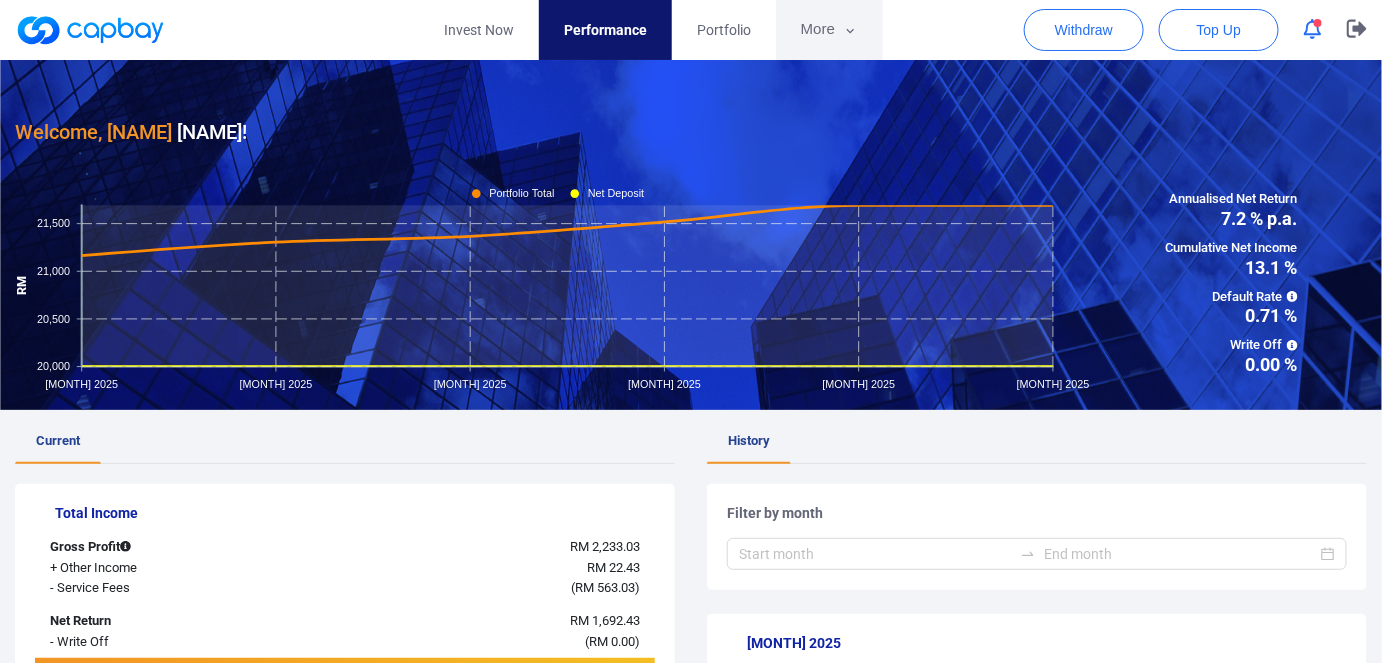 click on "More" at bounding box center [829, 30] 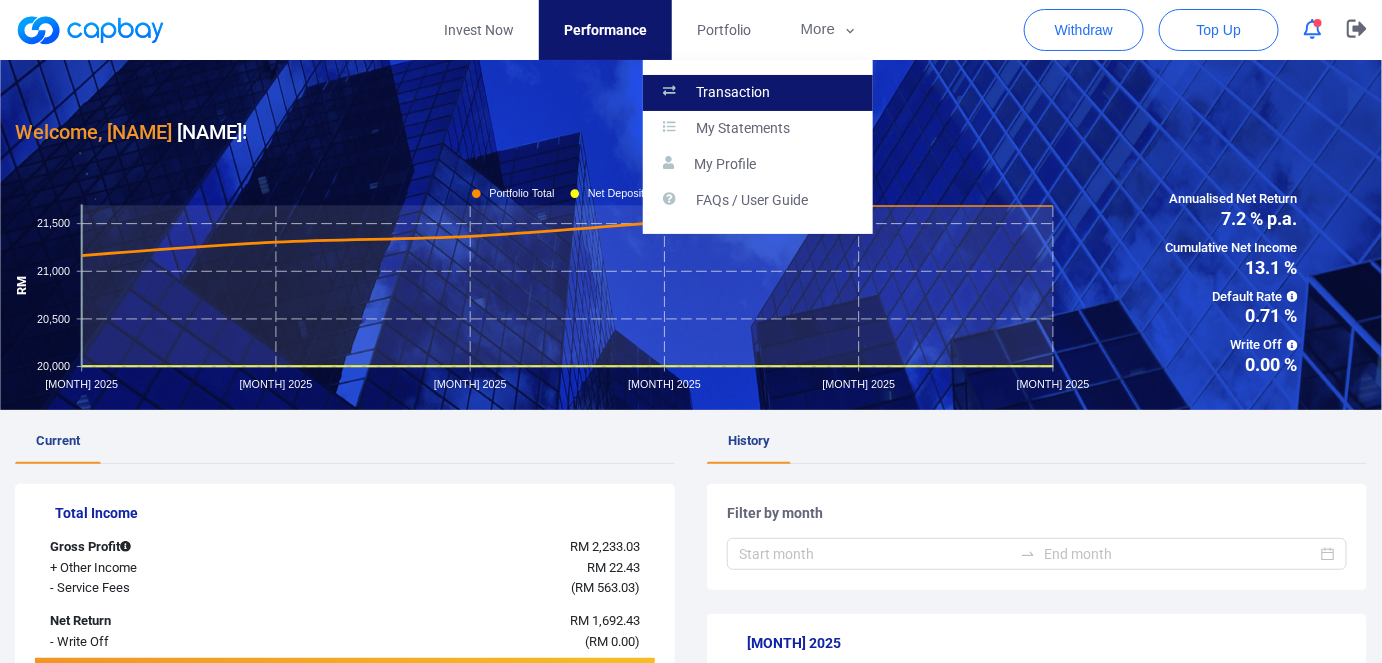 click on "Transaction" at bounding box center [733, 93] 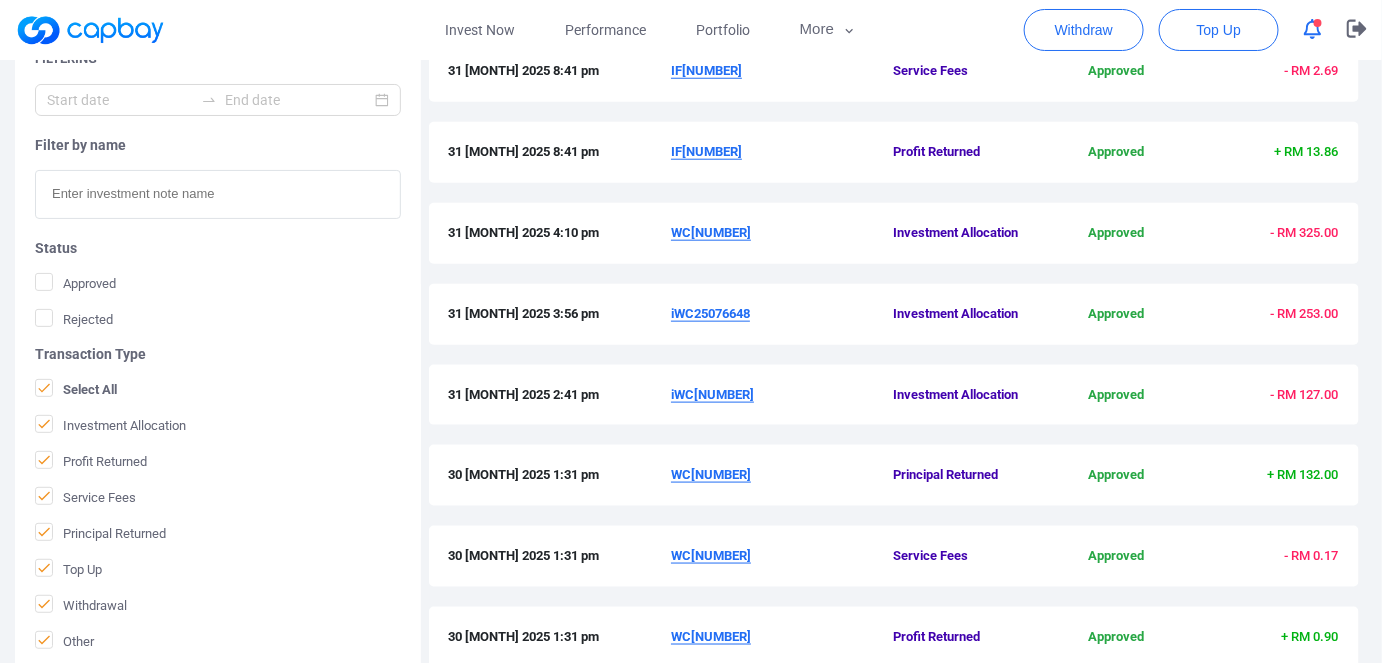 scroll, scrollTop: 636, scrollLeft: 0, axis: vertical 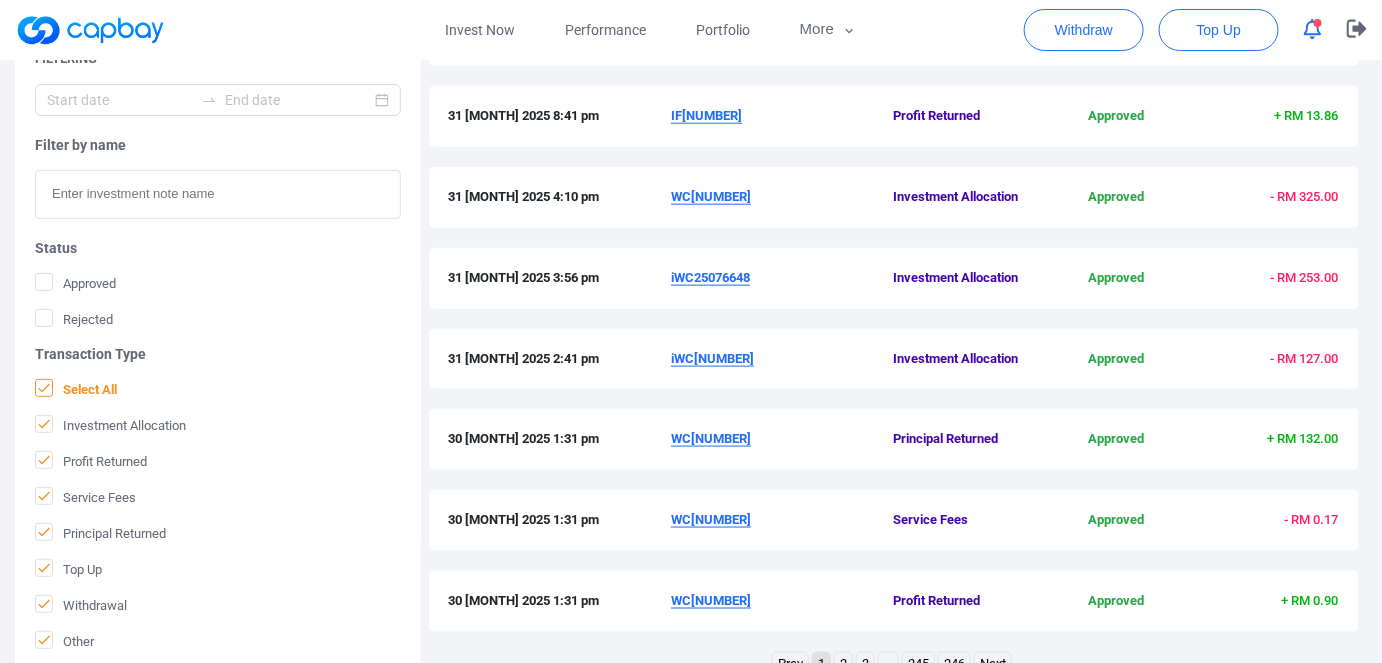 click 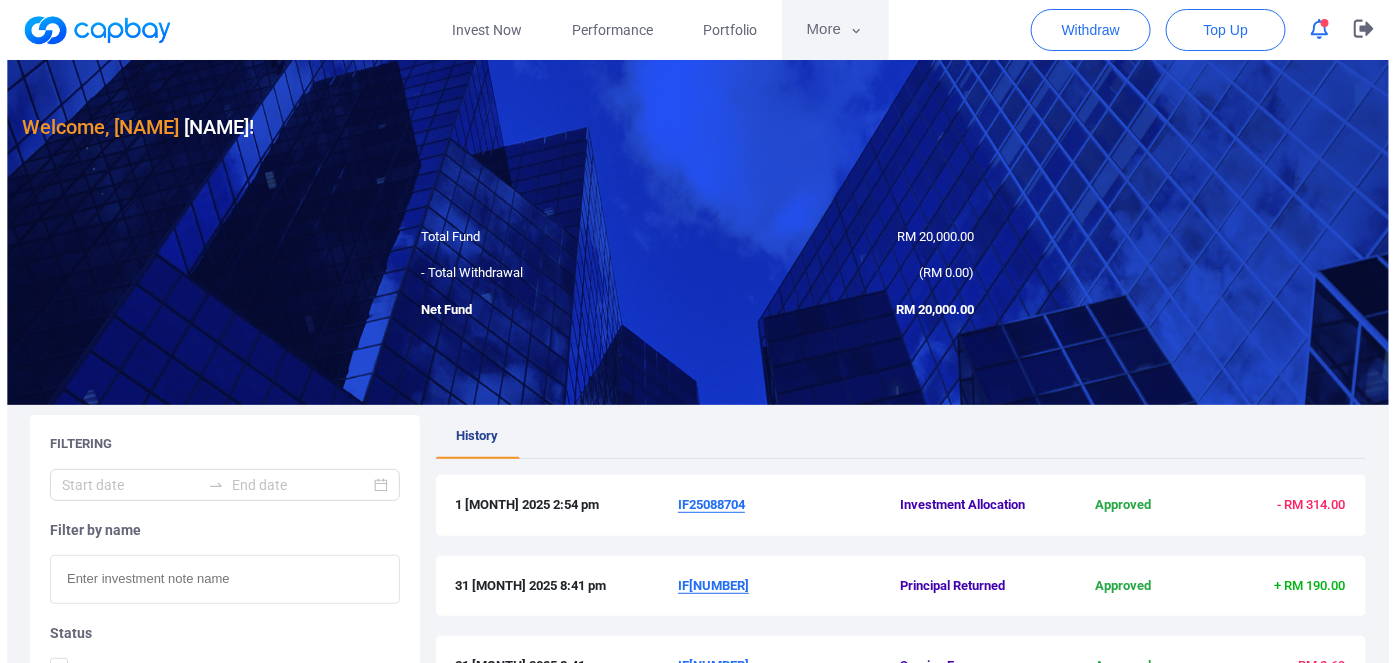 scroll, scrollTop: 0, scrollLeft: 0, axis: both 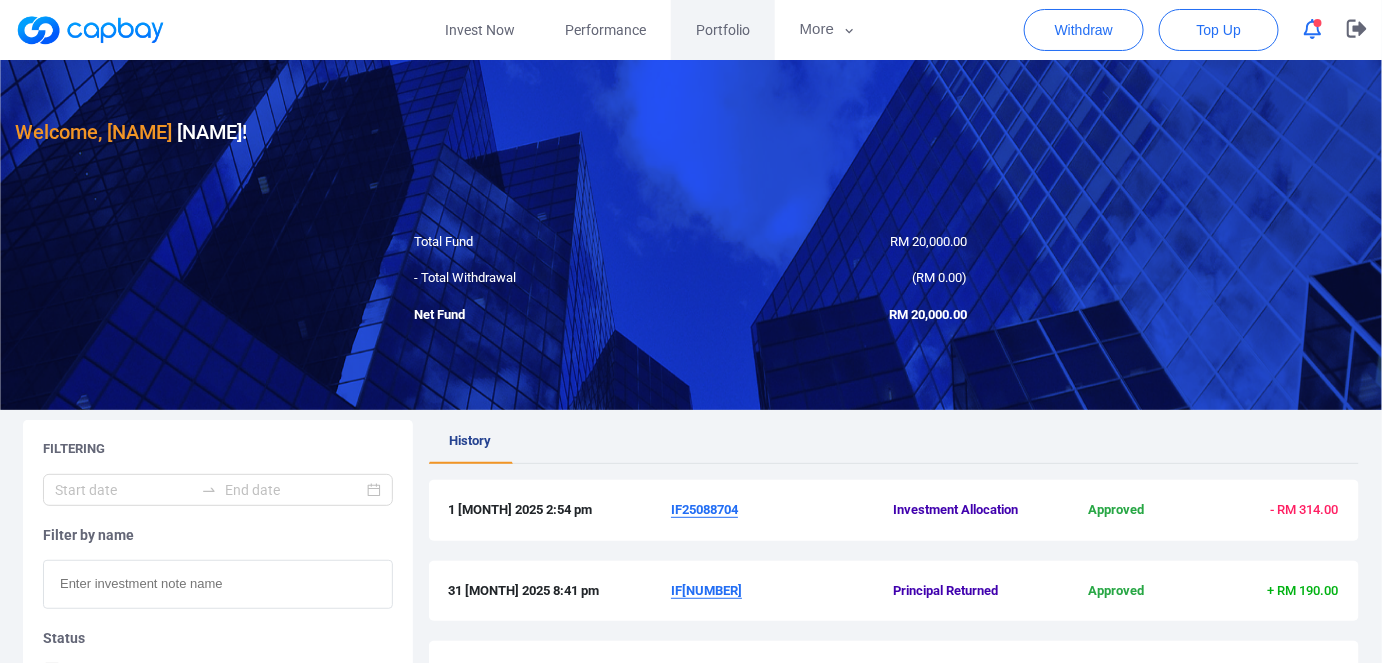 click on "Portfolio" at bounding box center [723, 30] 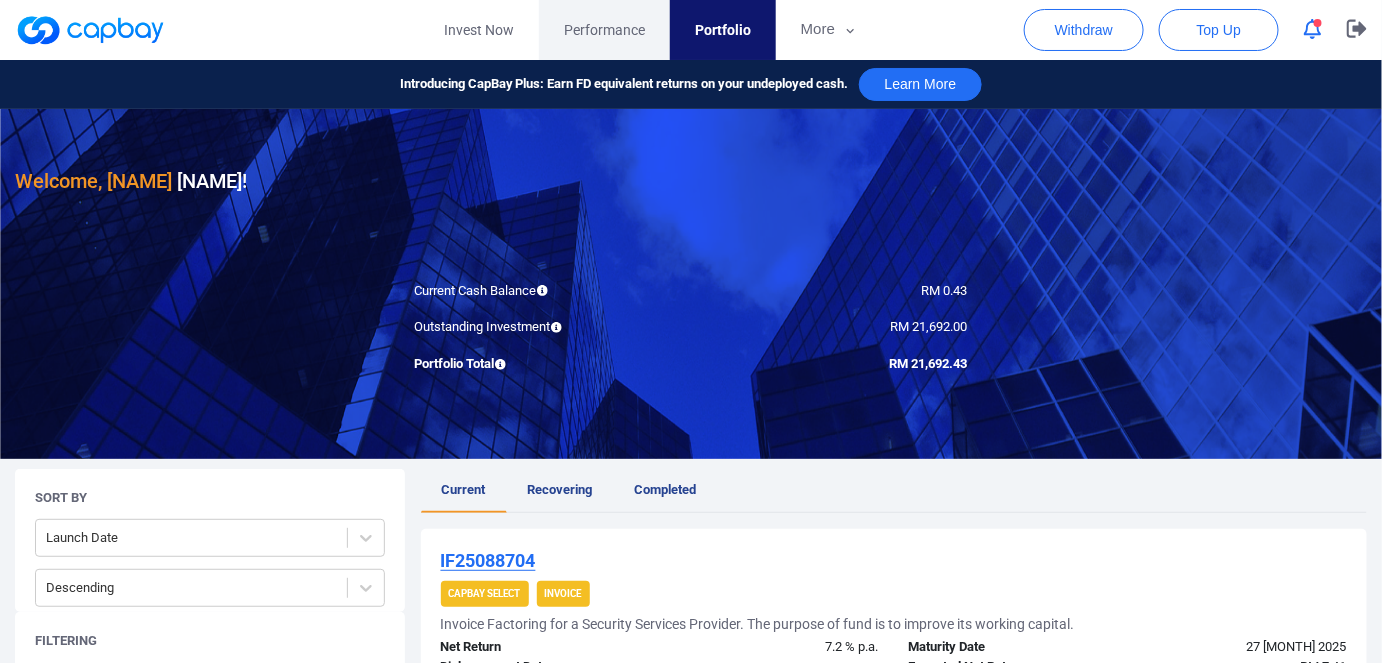 click on "Performance" at bounding box center [604, 30] 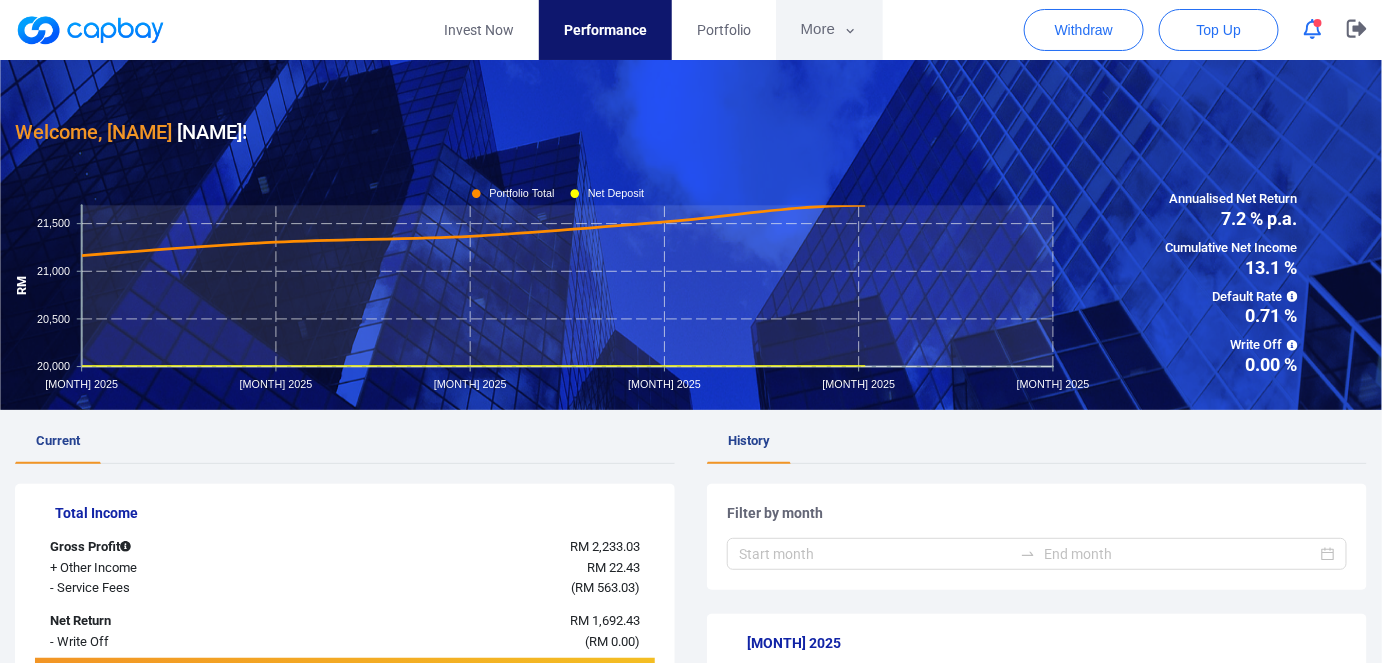 click on "More" at bounding box center (829, 30) 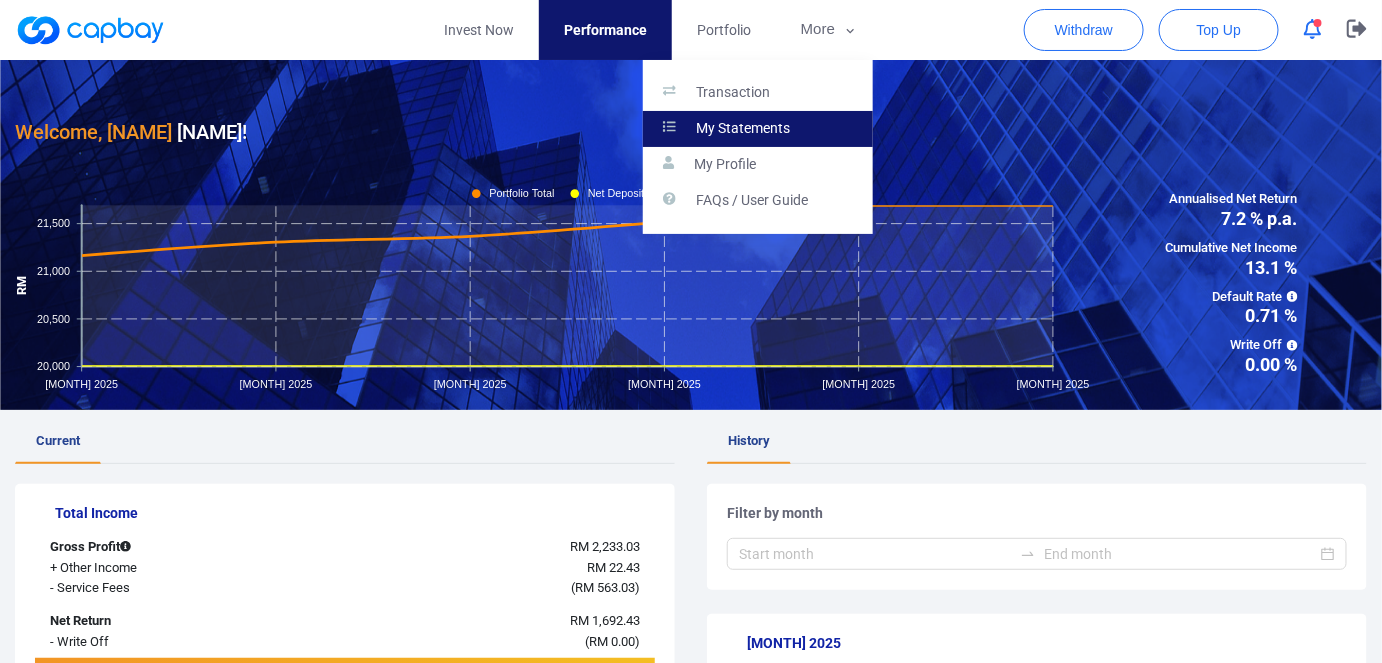 click on "My Statements" at bounding box center (743, 129) 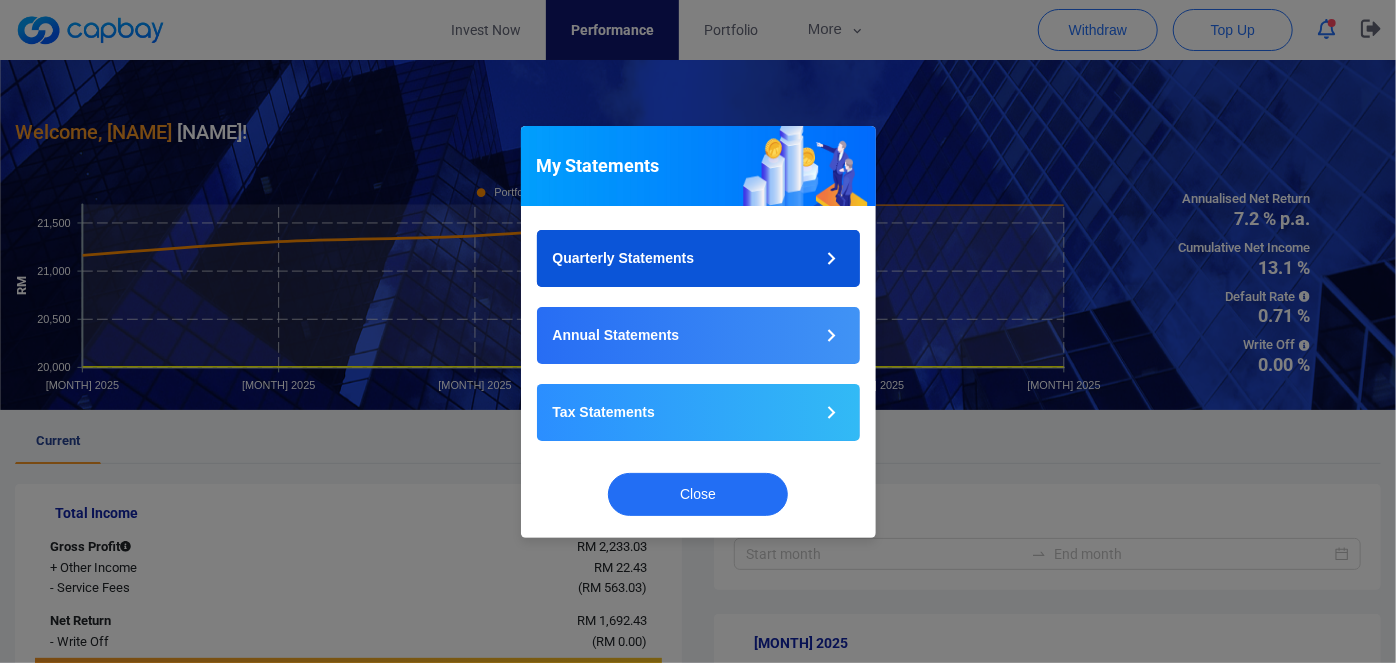 click on "Quarterly Statements" at bounding box center [698, 258] 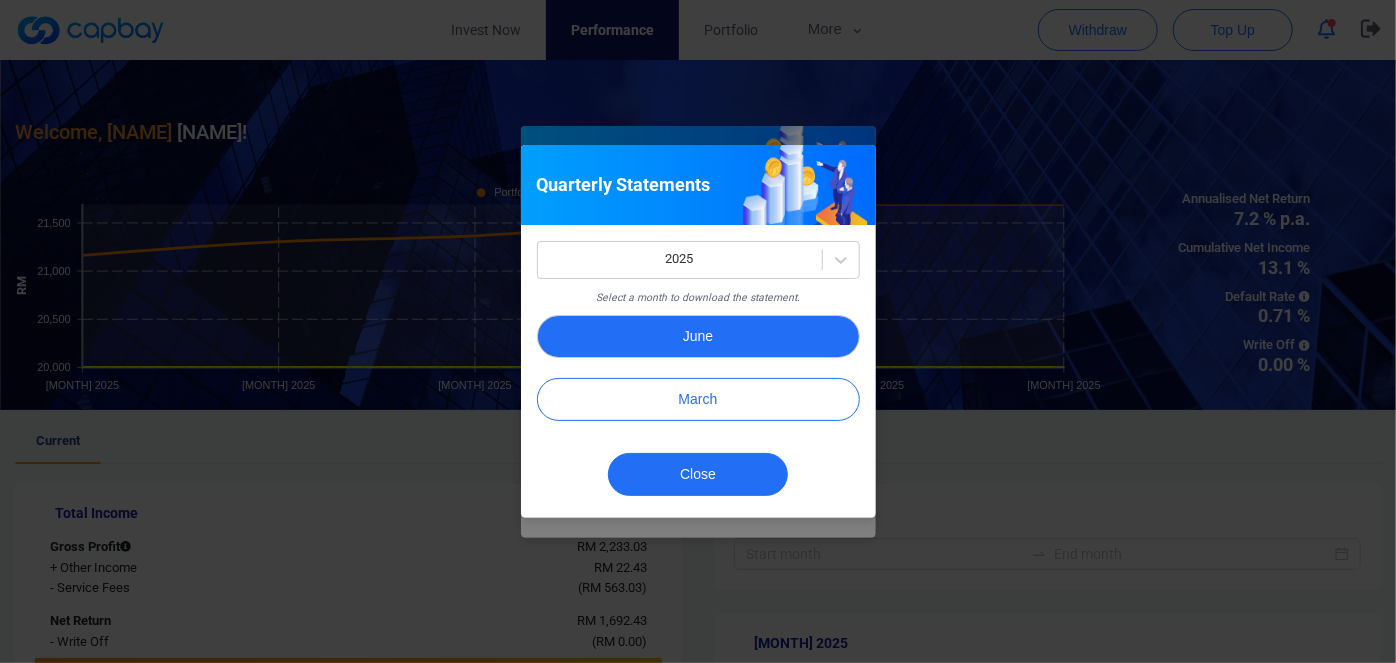 click on "June" at bounding box center [698, 336] 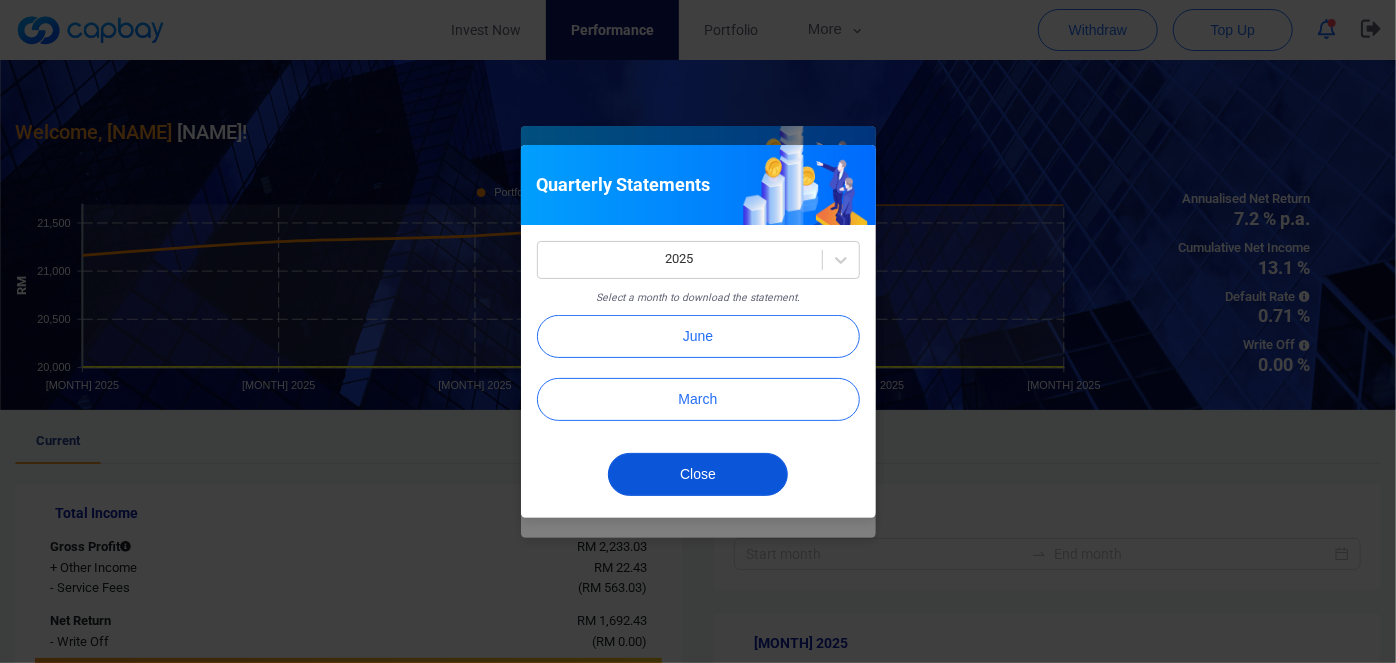 click on "Close" at bounding box center [698, 474] 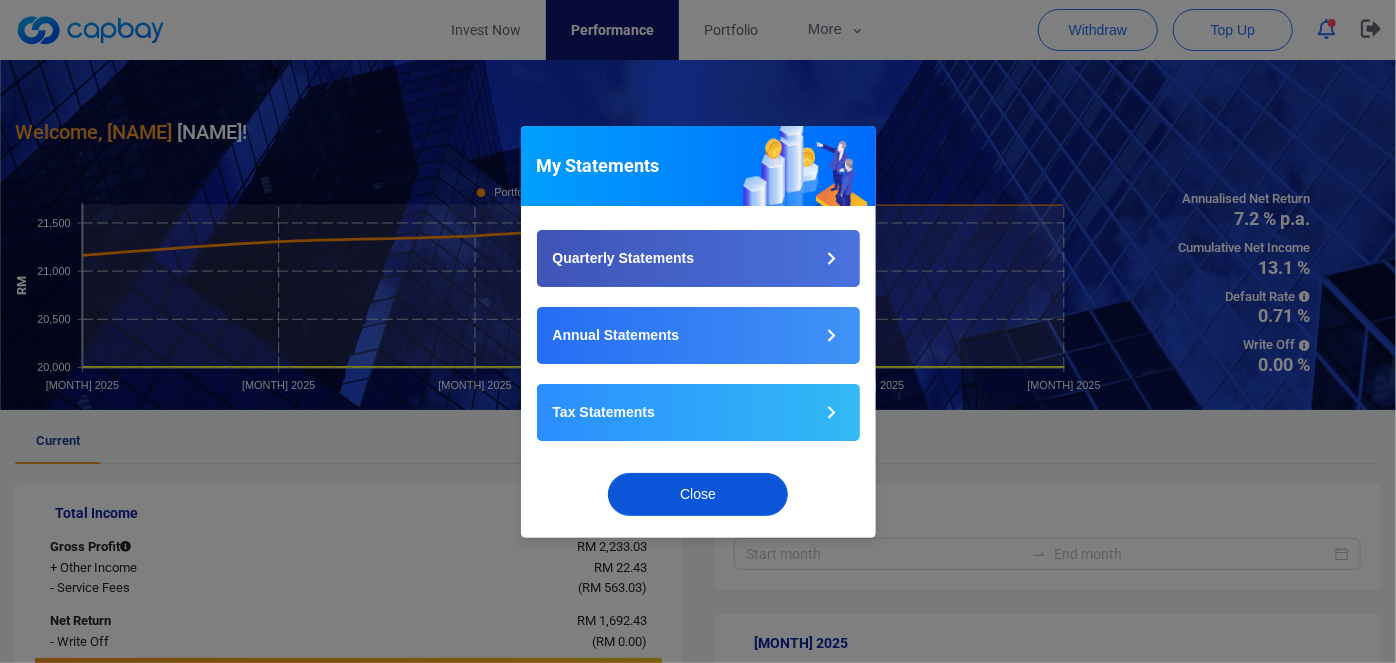 click on "Close" at bounding box center [698, 494] 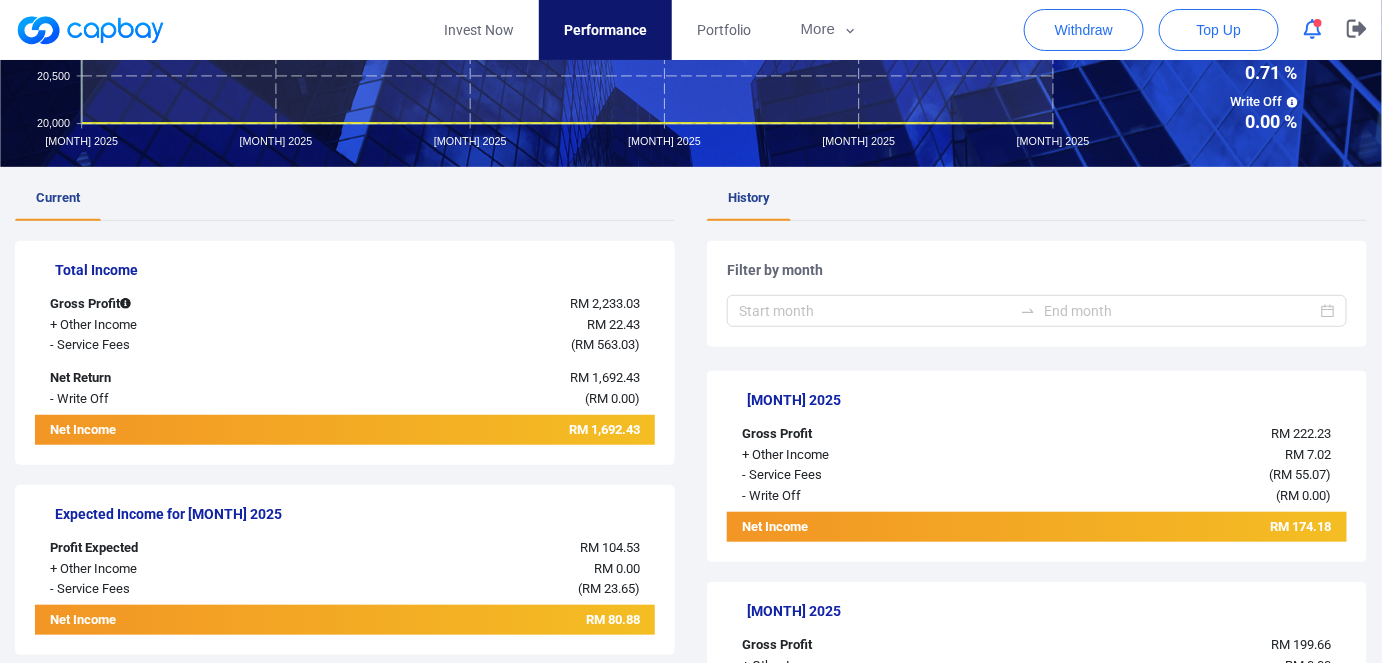 scroll, scrollTop: 272, scrollLeft: 0, axis: vertical 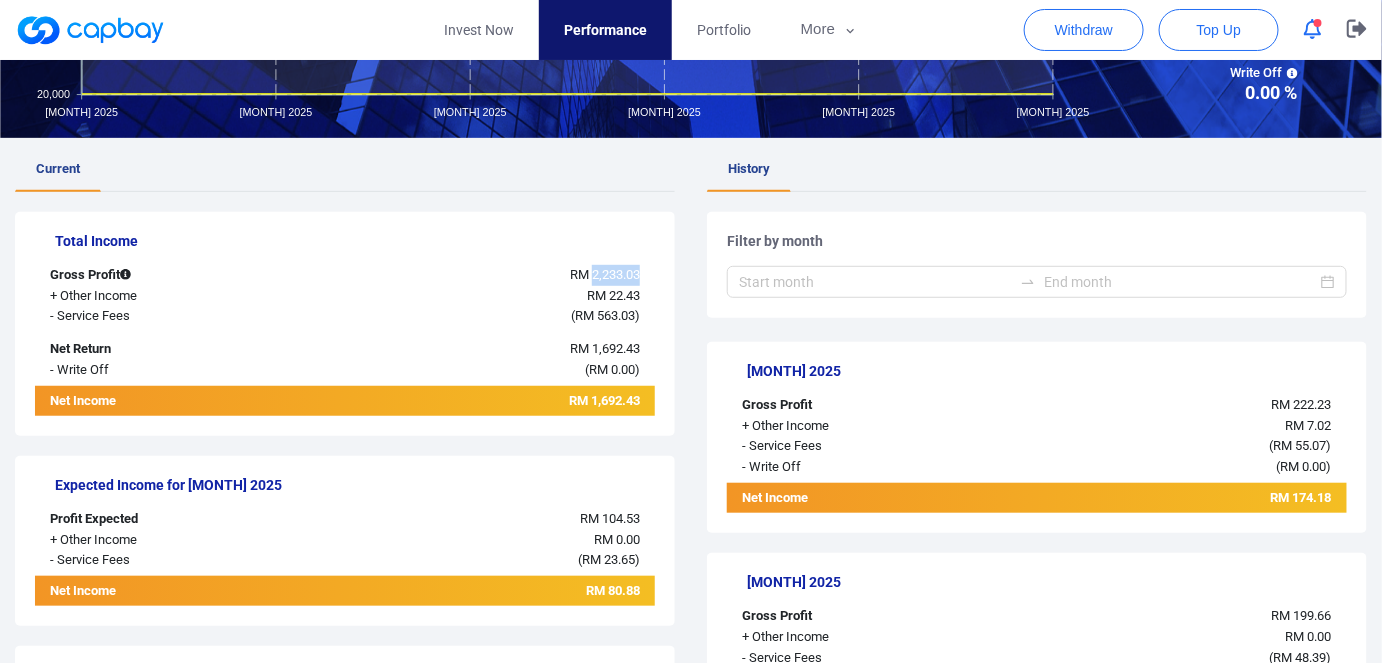drag, startPoint x: 593, startPoint y: 271, endPoint x: 650, endPoint y: 270, distance: 57.00877 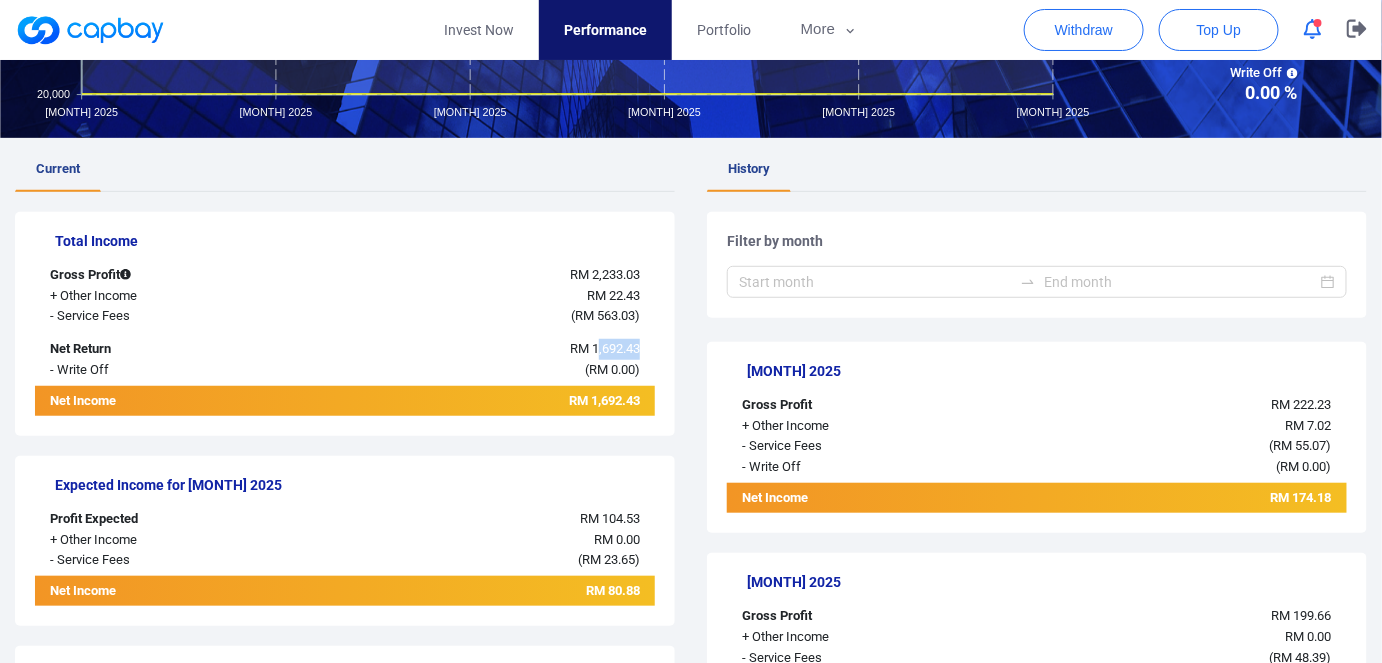 drag, startPoint x: 594, startPoint y: 344, endPoint x: 646, endPoint y: 354, distance: 52.95281 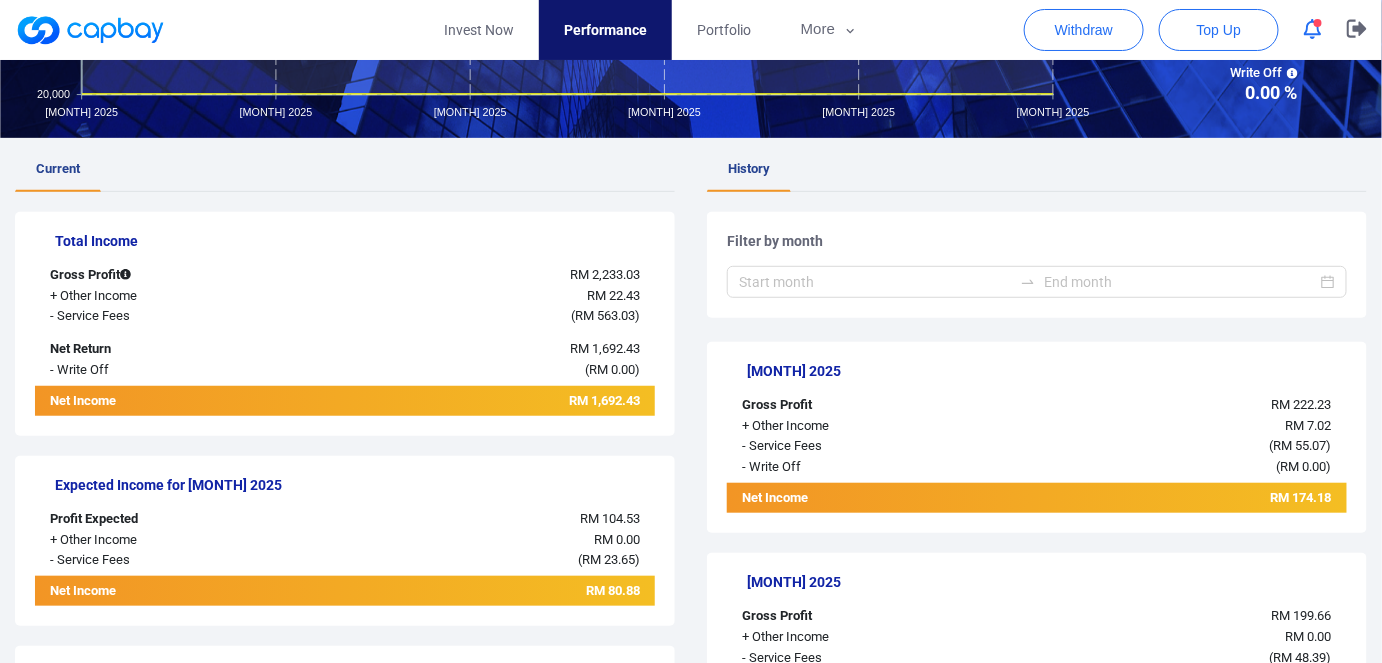 click on "RM 104.53" at bounding box center (474, 519) 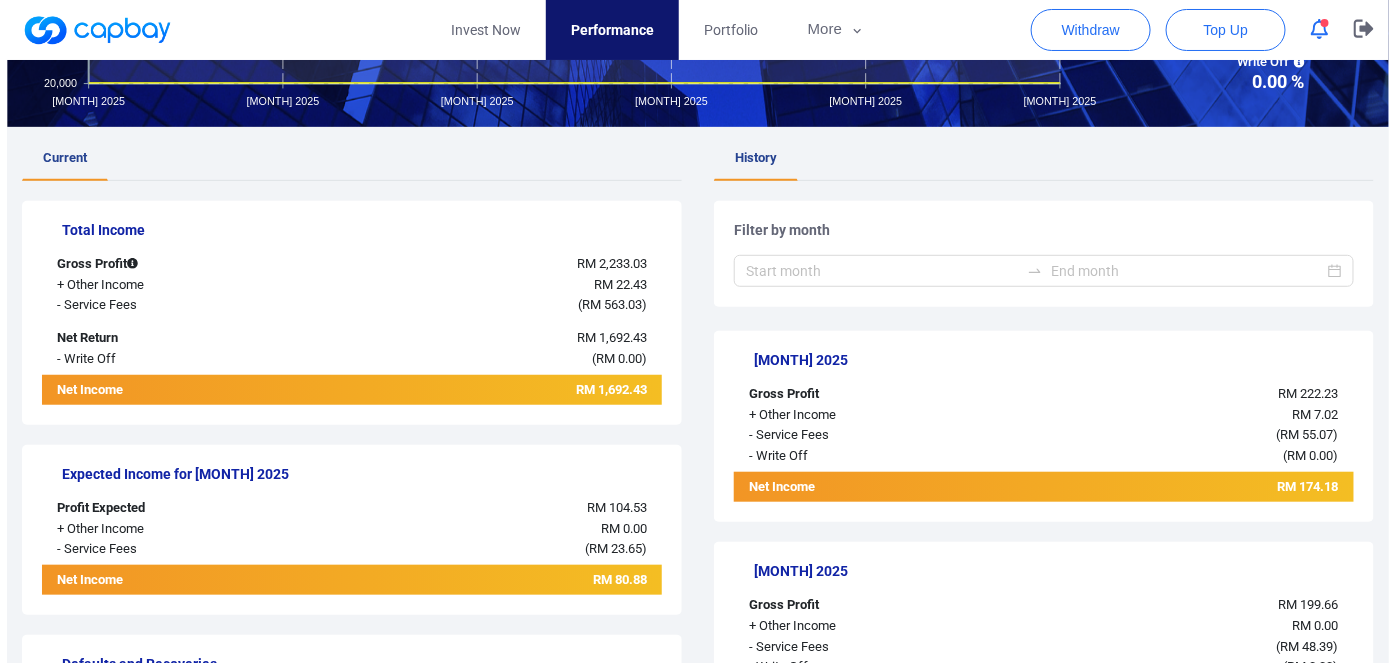 scroll, scrollTop: 0, scrollLeft: 0, axis: both 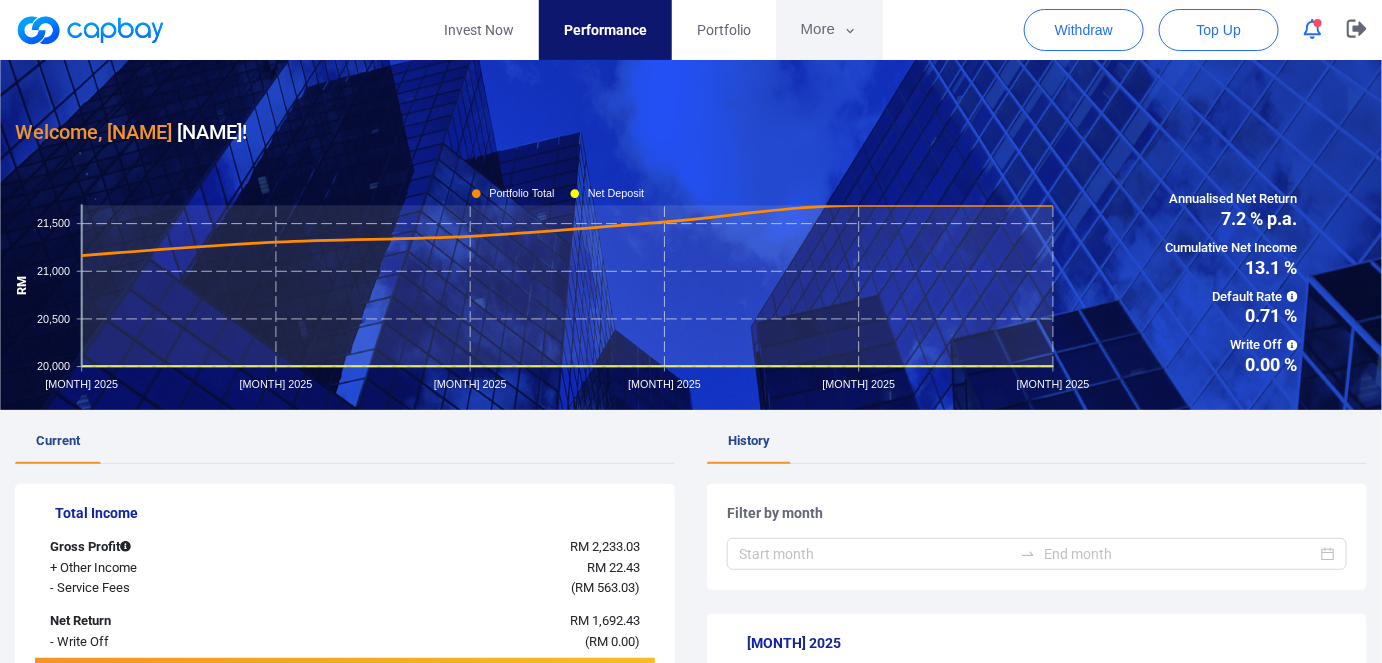 click on "More" at bounding box center [829, 30] 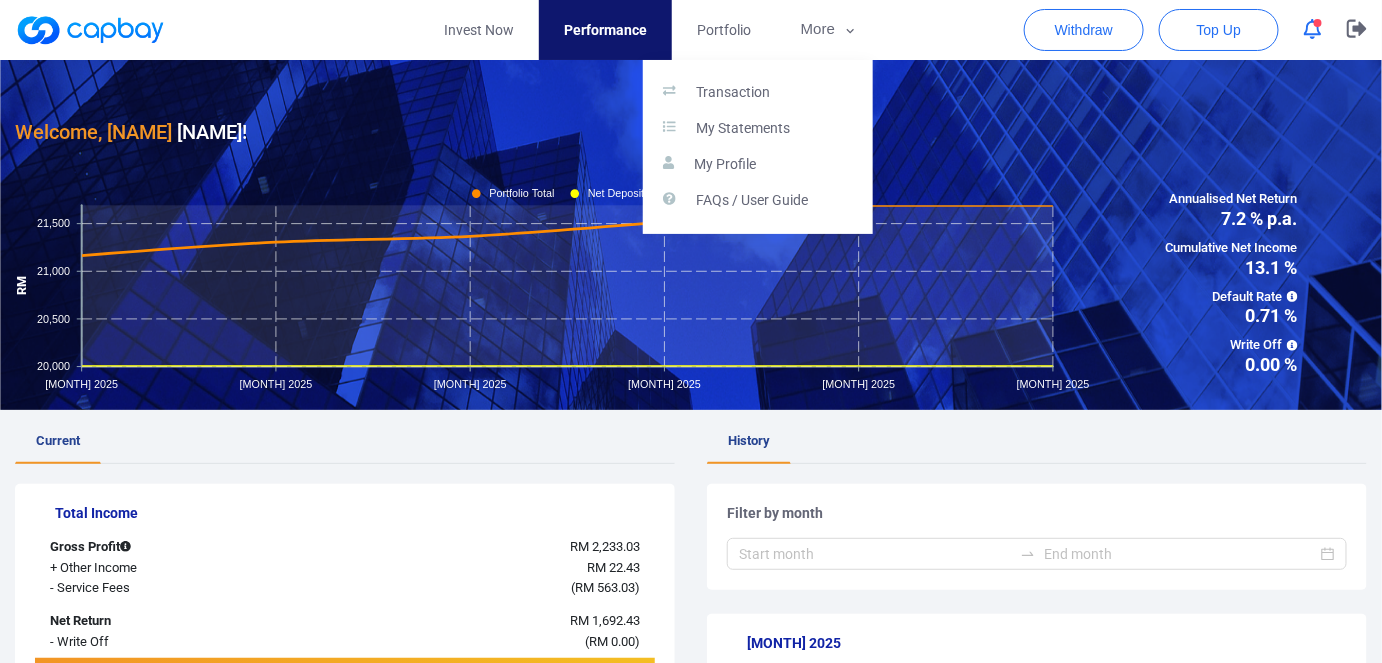click at bounding box center (691, 331) 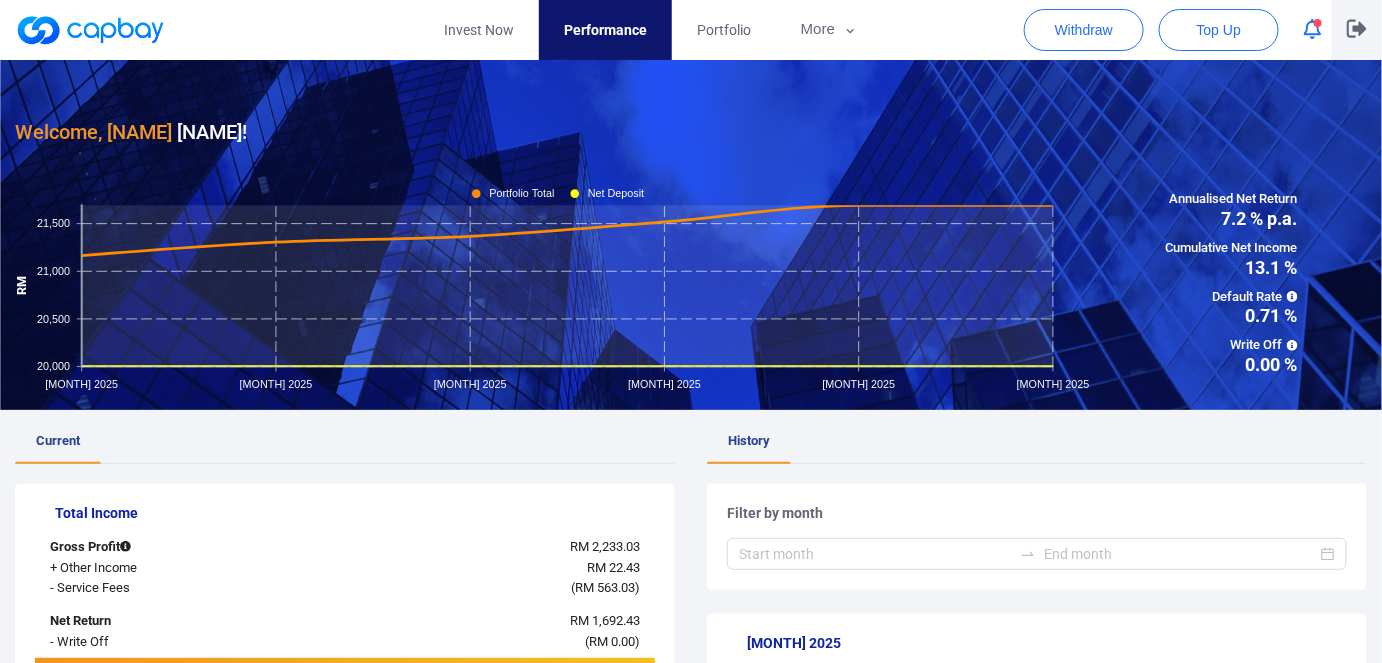 click 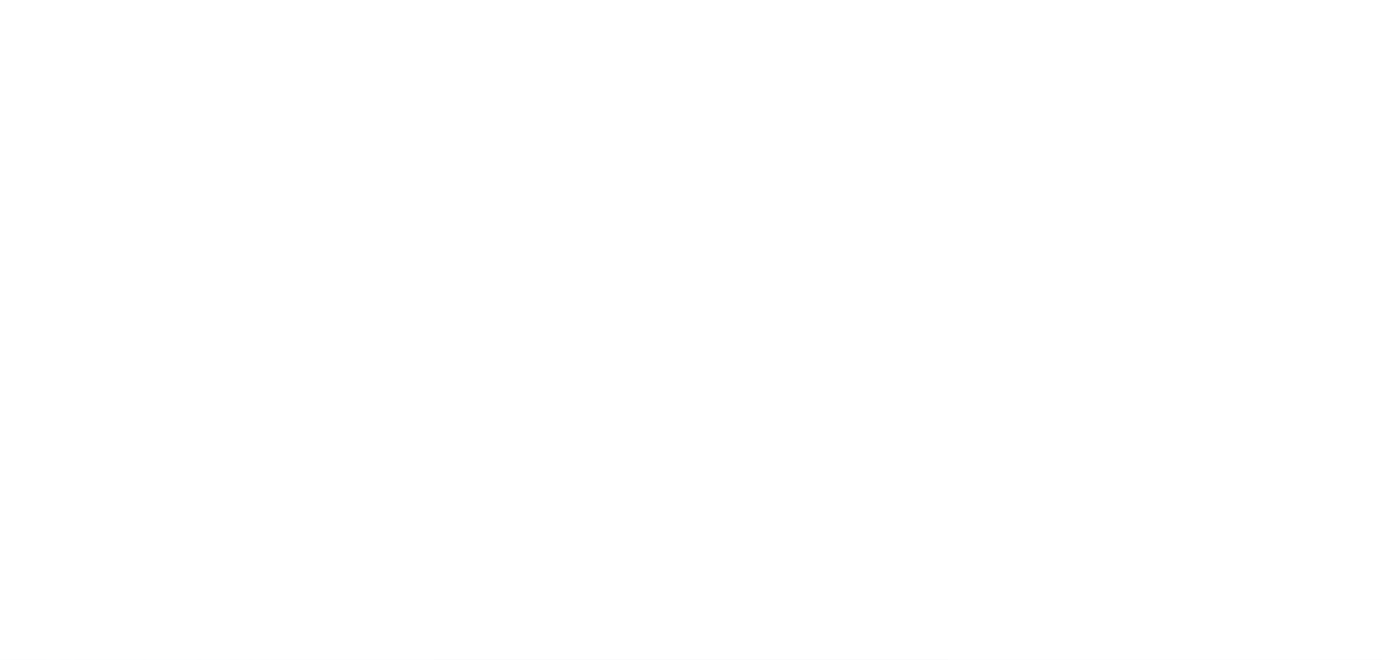 scroll, scrollTop: 0, scrollLeft: 0, axis: both 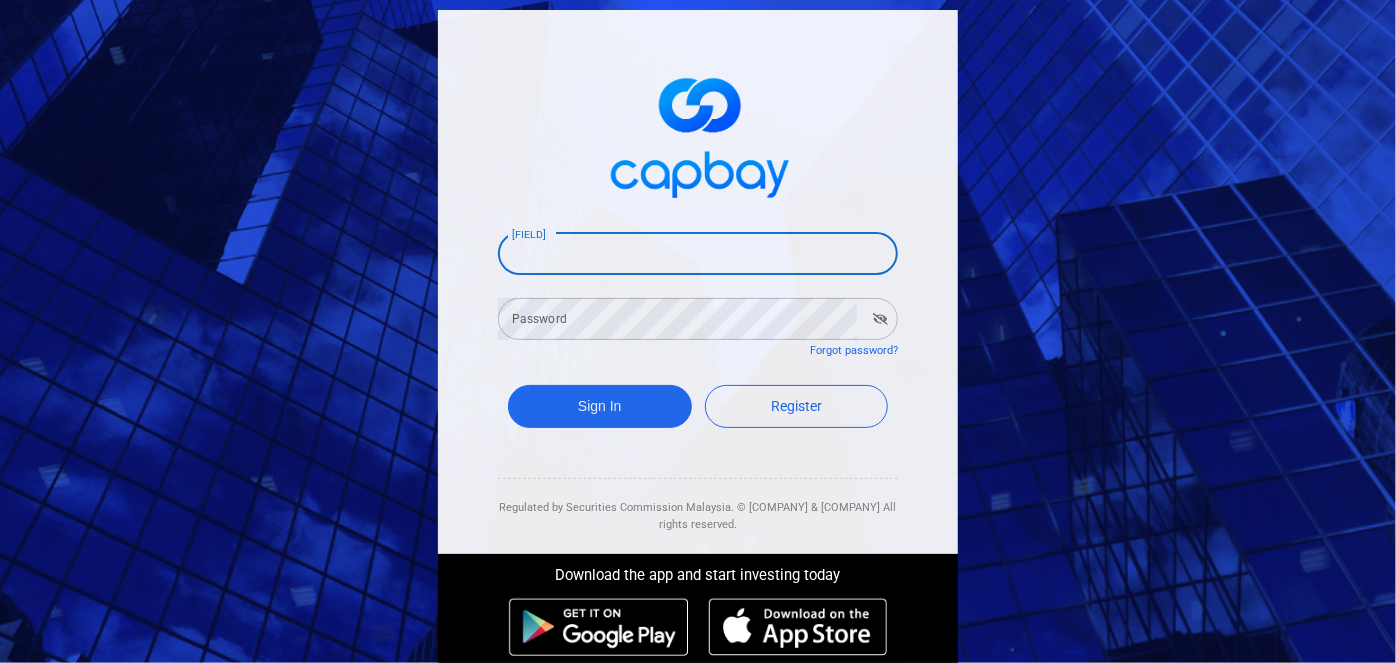 click on "[FIELD]" at bounding box center (698, 254) 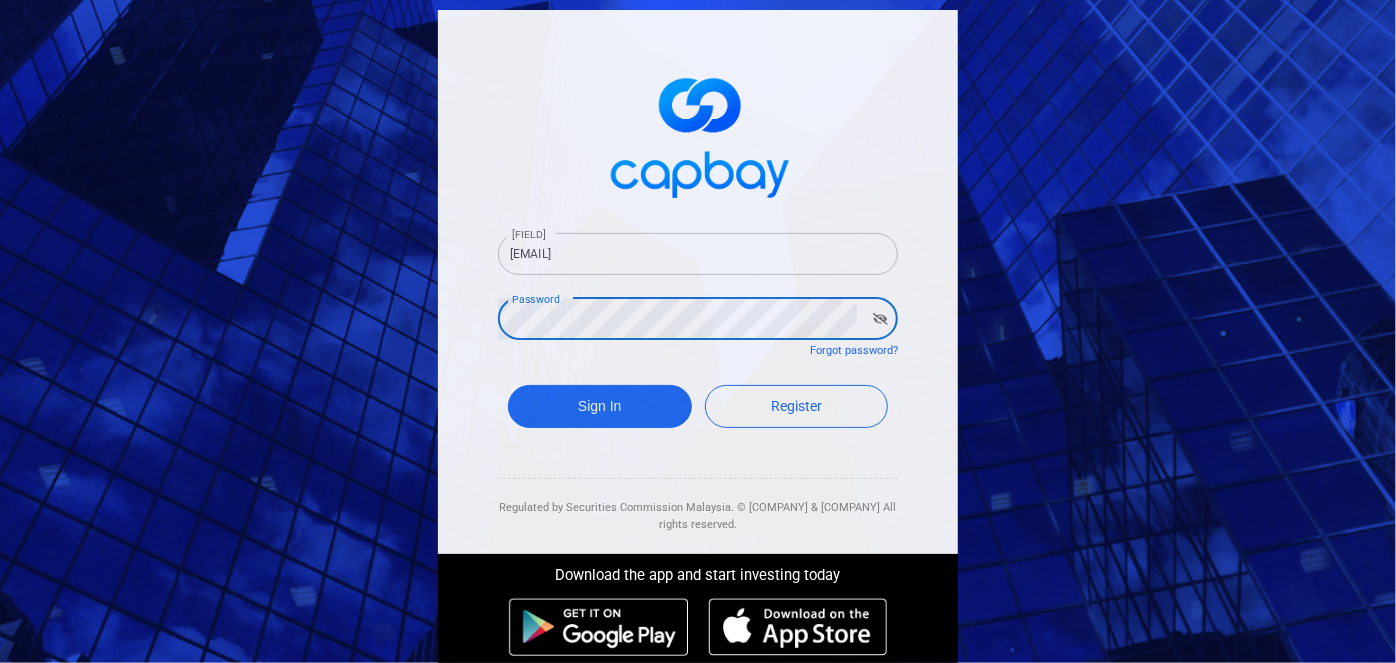 click 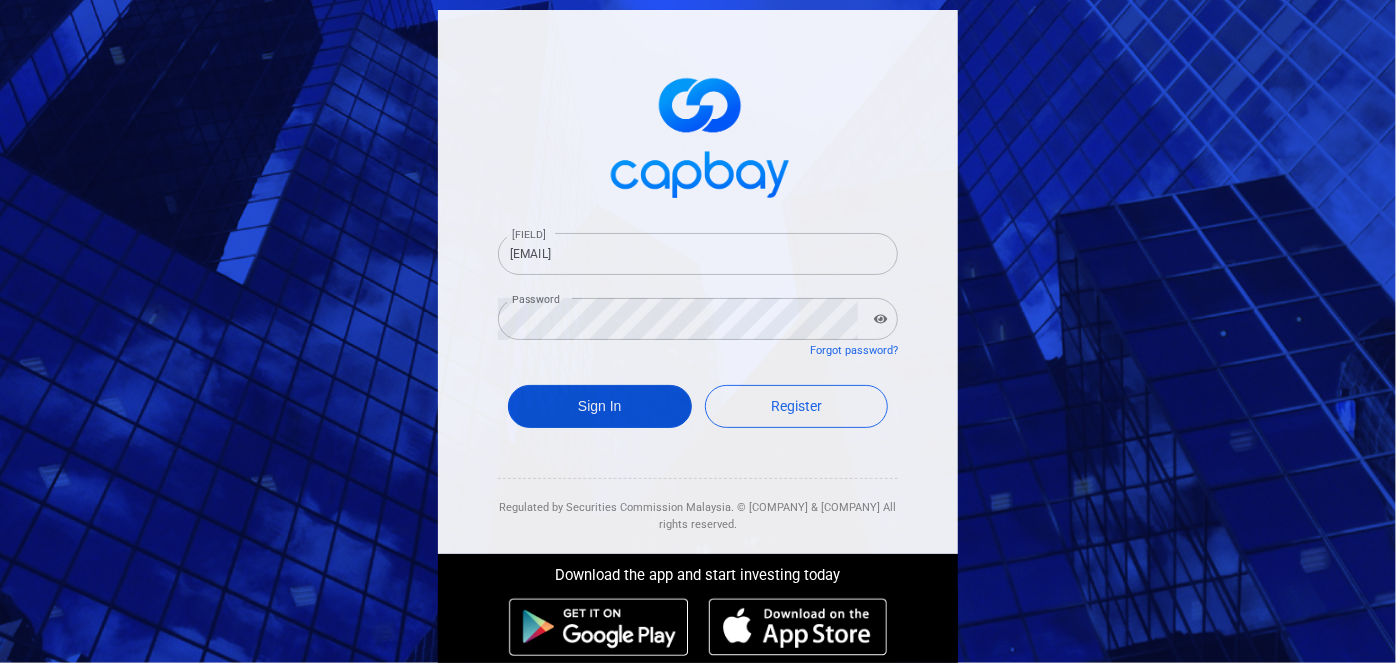 click on "Sign In" at bounding box center (600, 406) 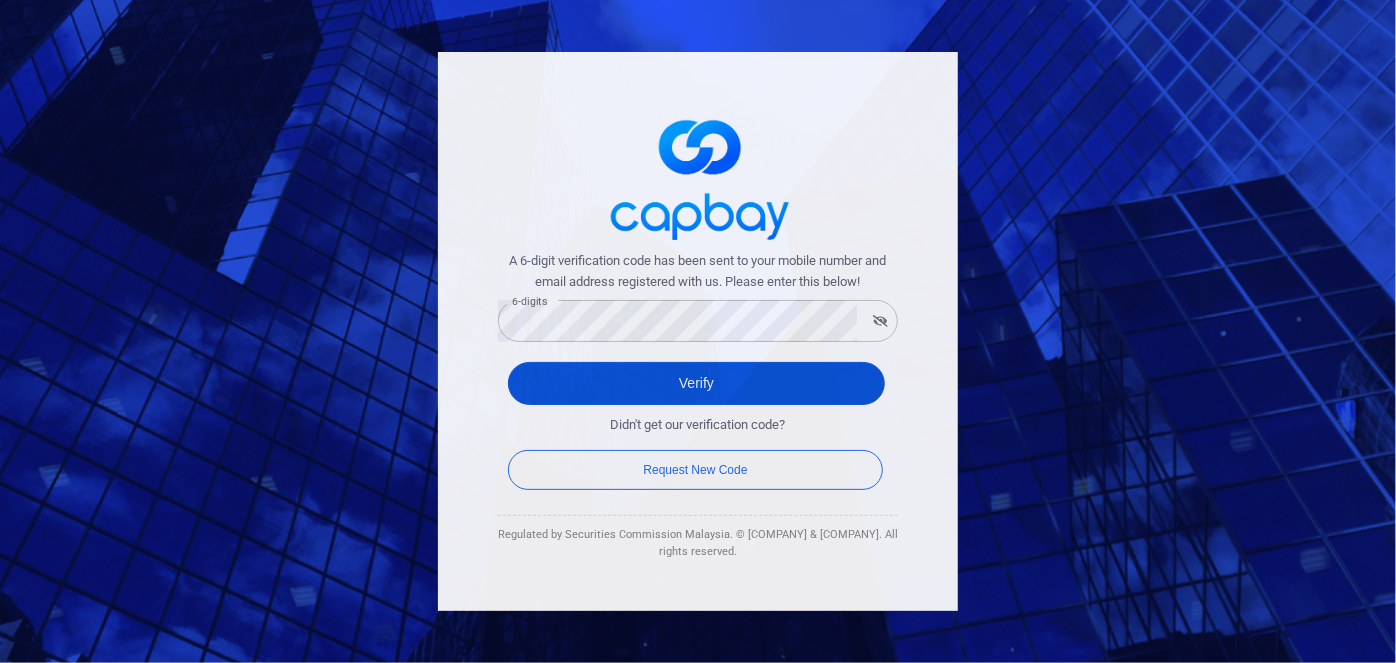 click on "Verify" at bounding box center [696, 383] 